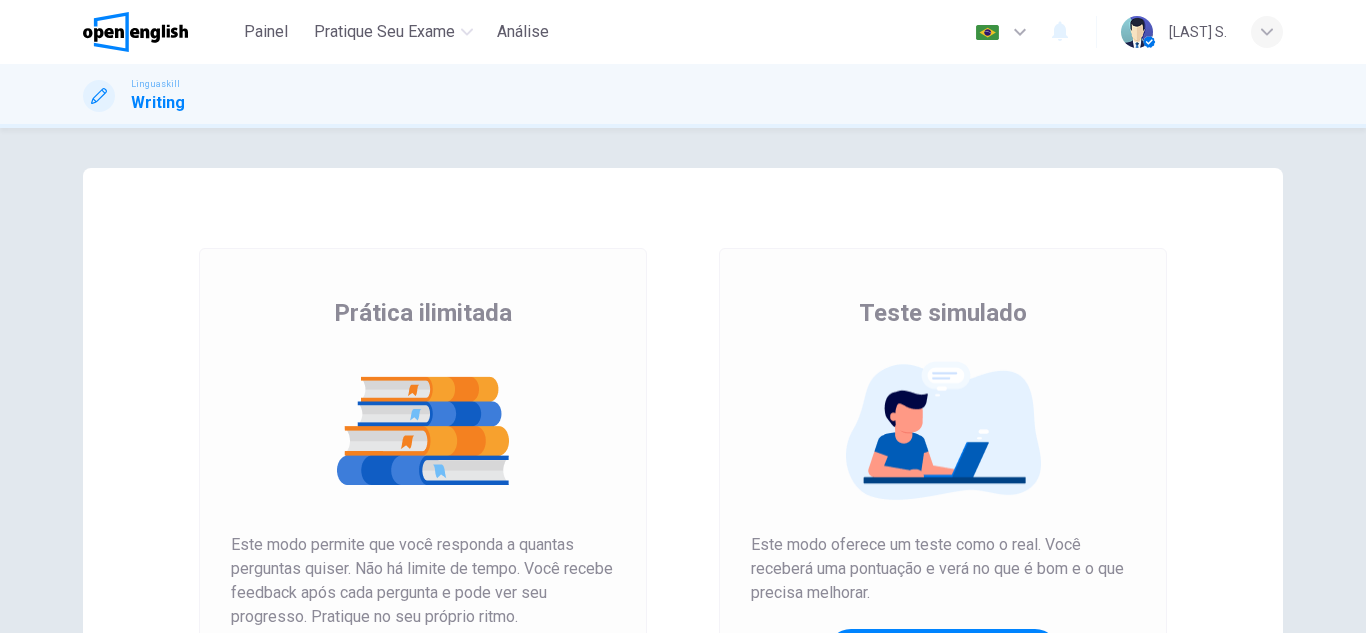 scroll, scrollTop: 0, scrollLeft: 0, axis: both 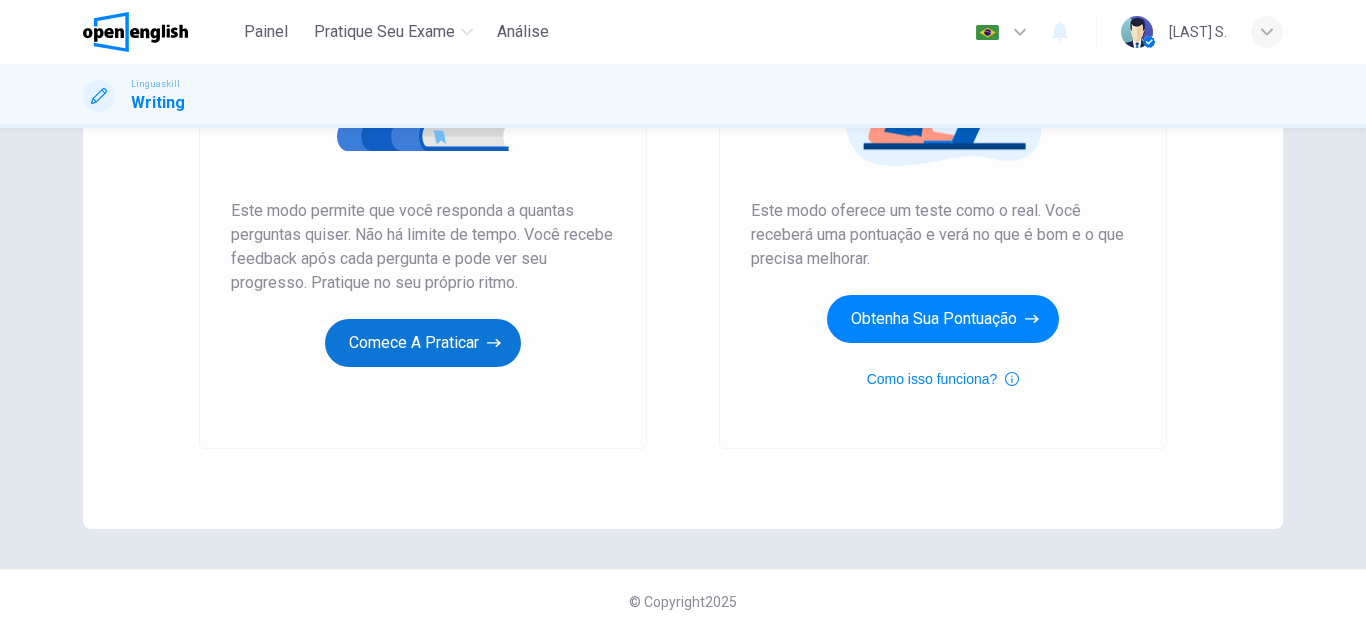click at bounding box center (494, 343) 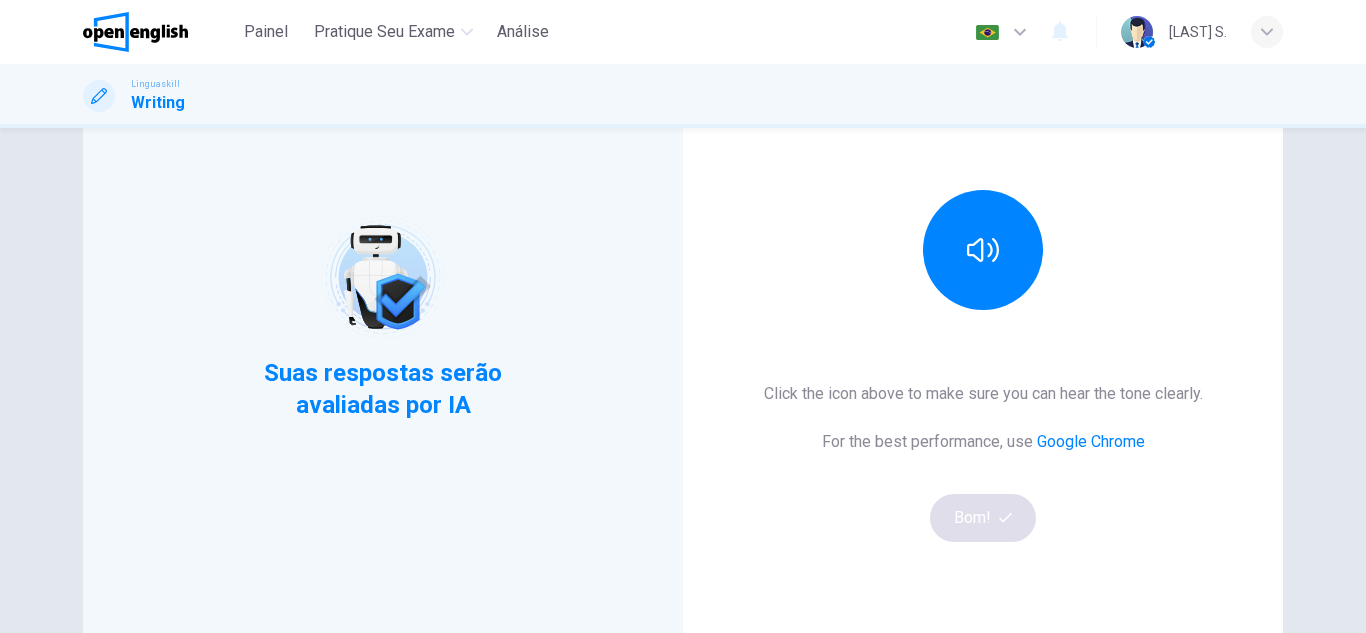 scroll, scrollTop: 200, scrollLeft: 0, axis: vertical 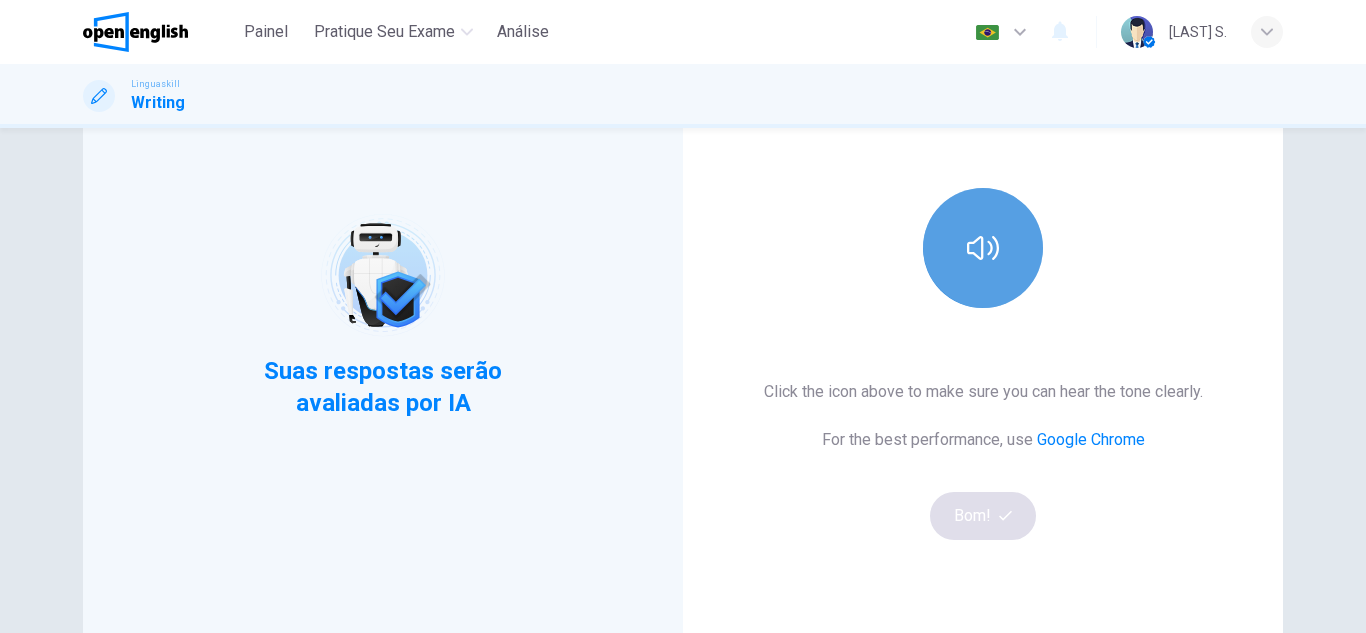 click at bounding box center [983, 248] 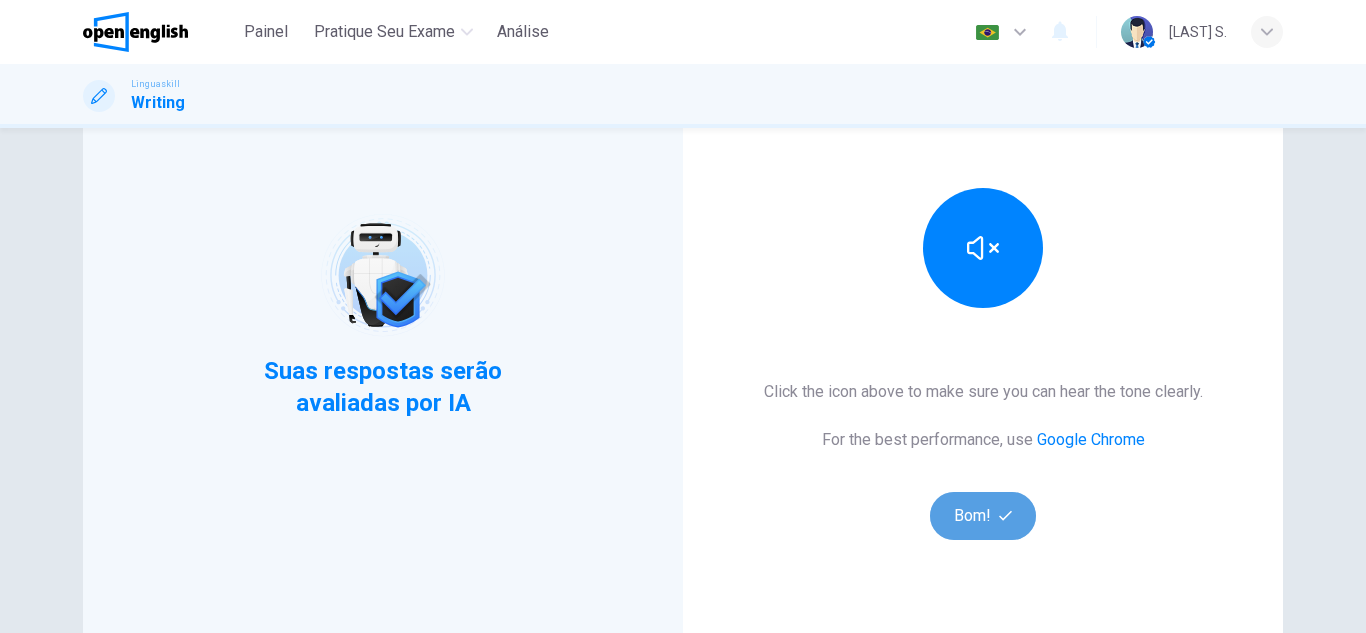 click at bounding box center [1005, 515] 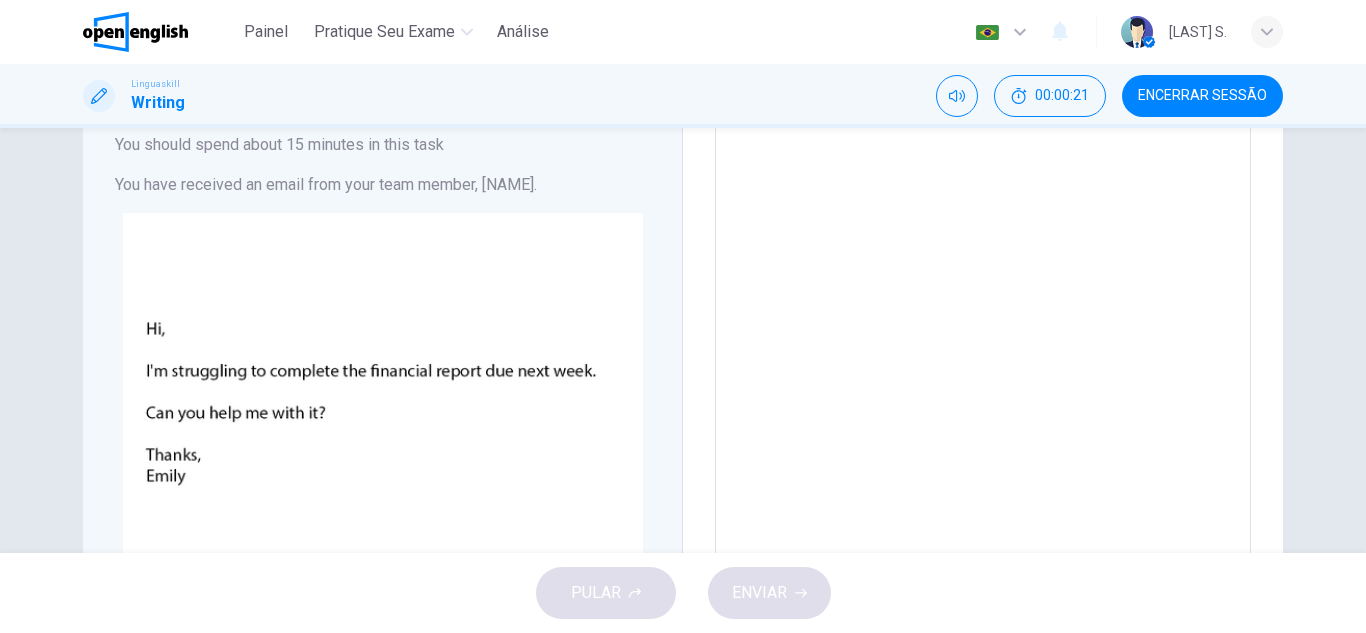 scroll, scrollTop: 100, scrollLeft: 0, axis: vertical 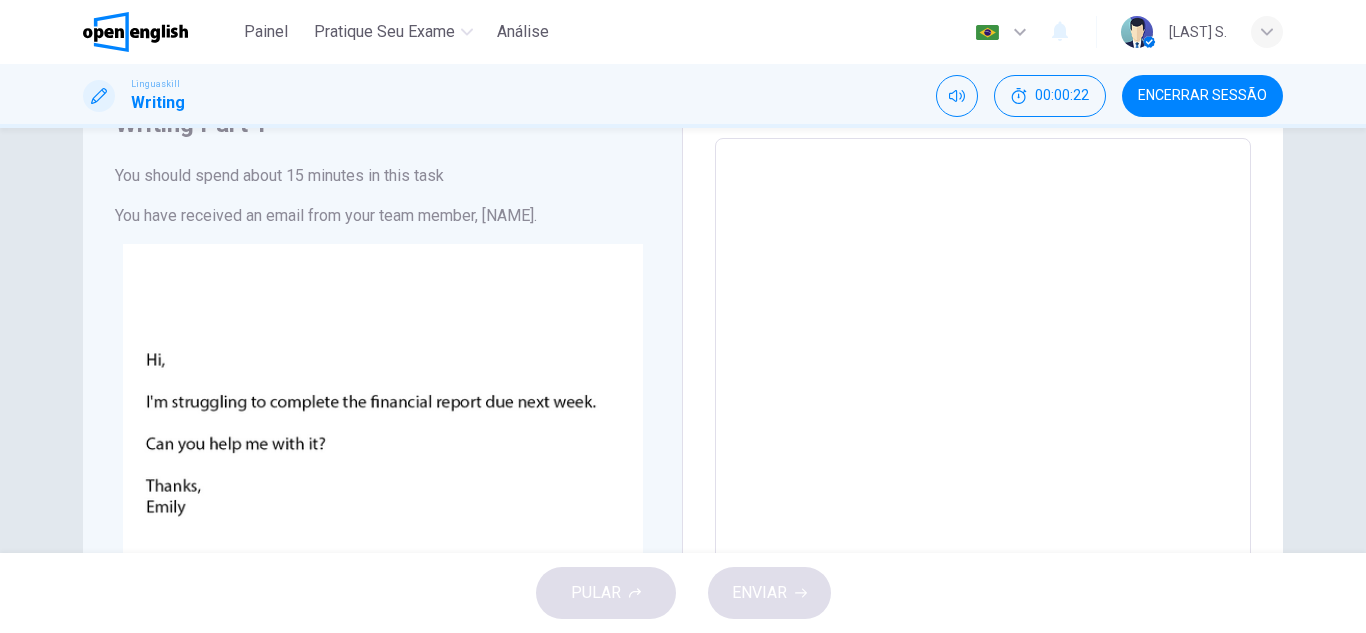 click at bounding box center (983, 511) 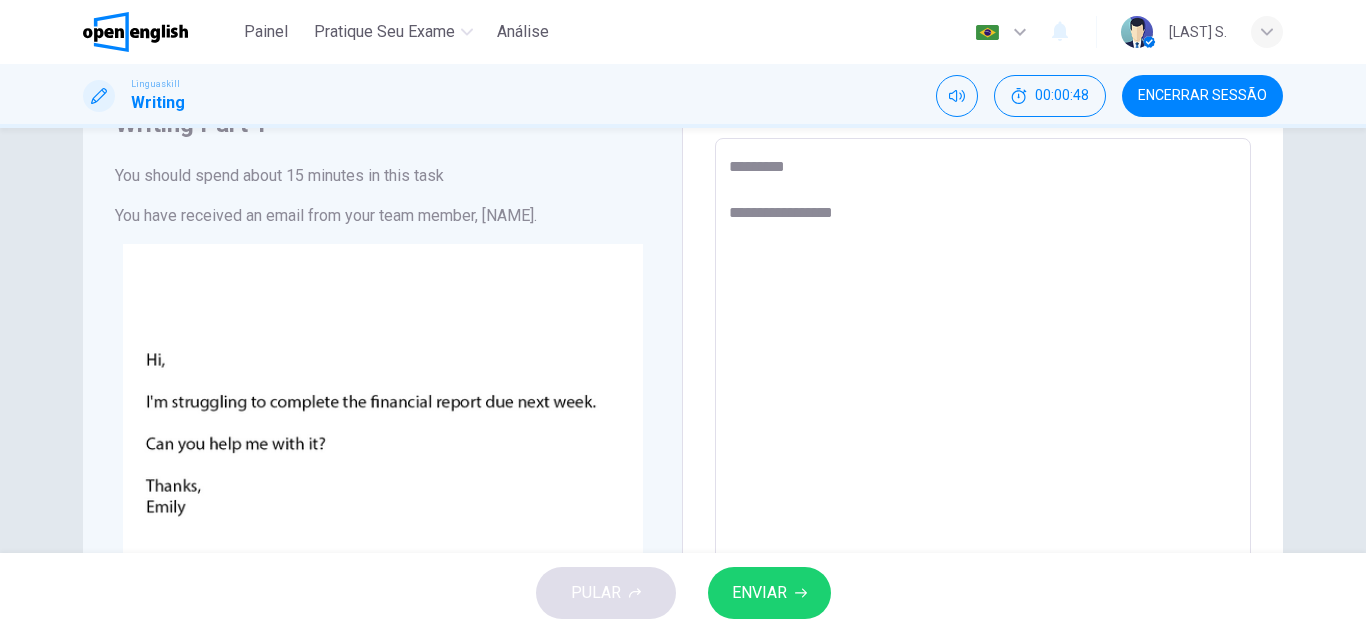 click on "**********" at bounding box center (983, 511) 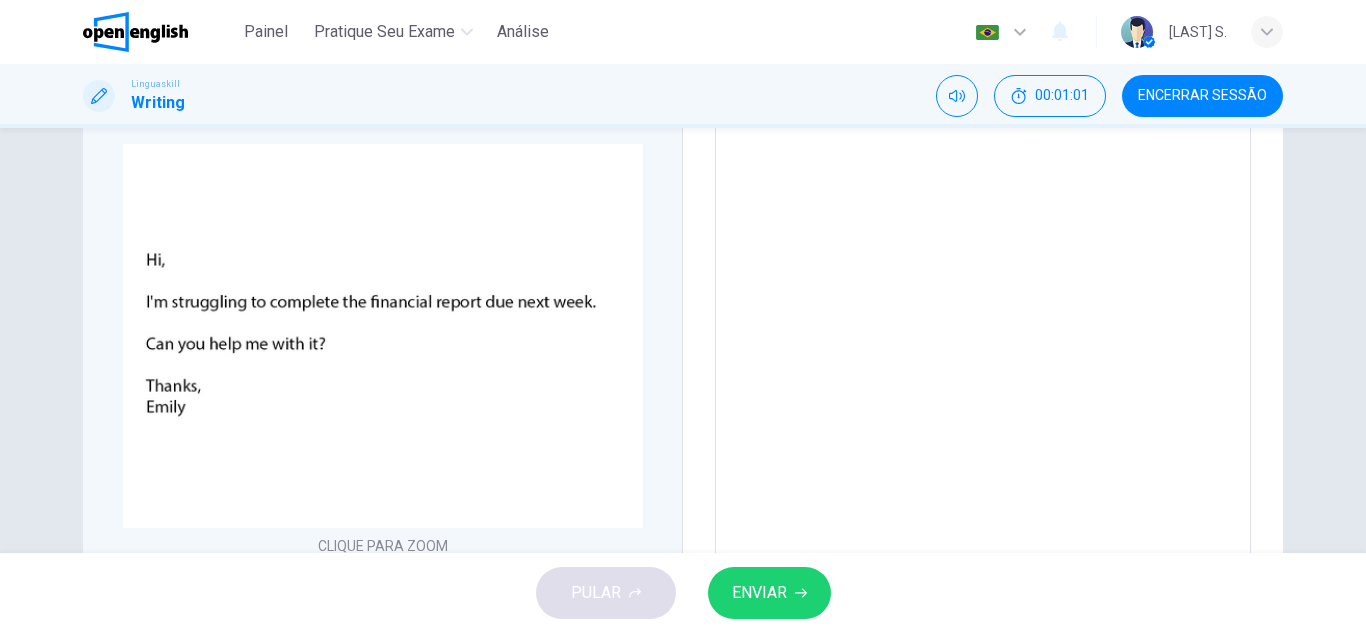 scroll, scrollTop: 100, scrollLeft: 0, axis: vertical 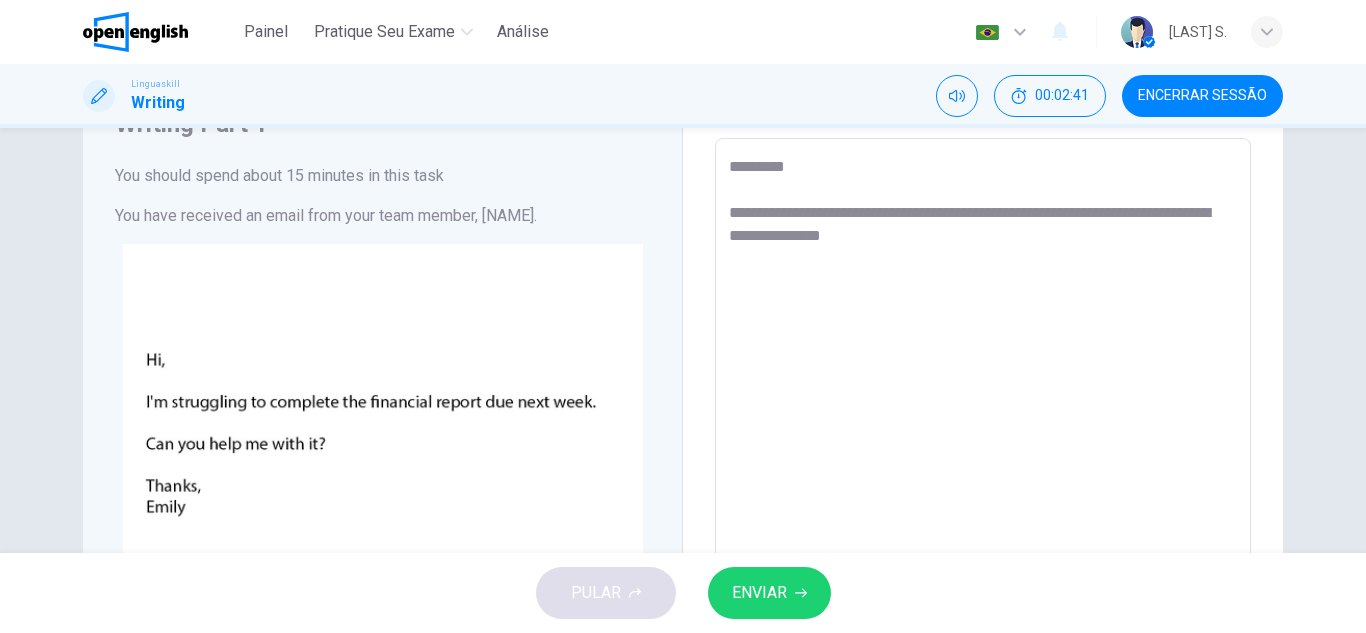 click on "**********" at bounding box center [983, 511] 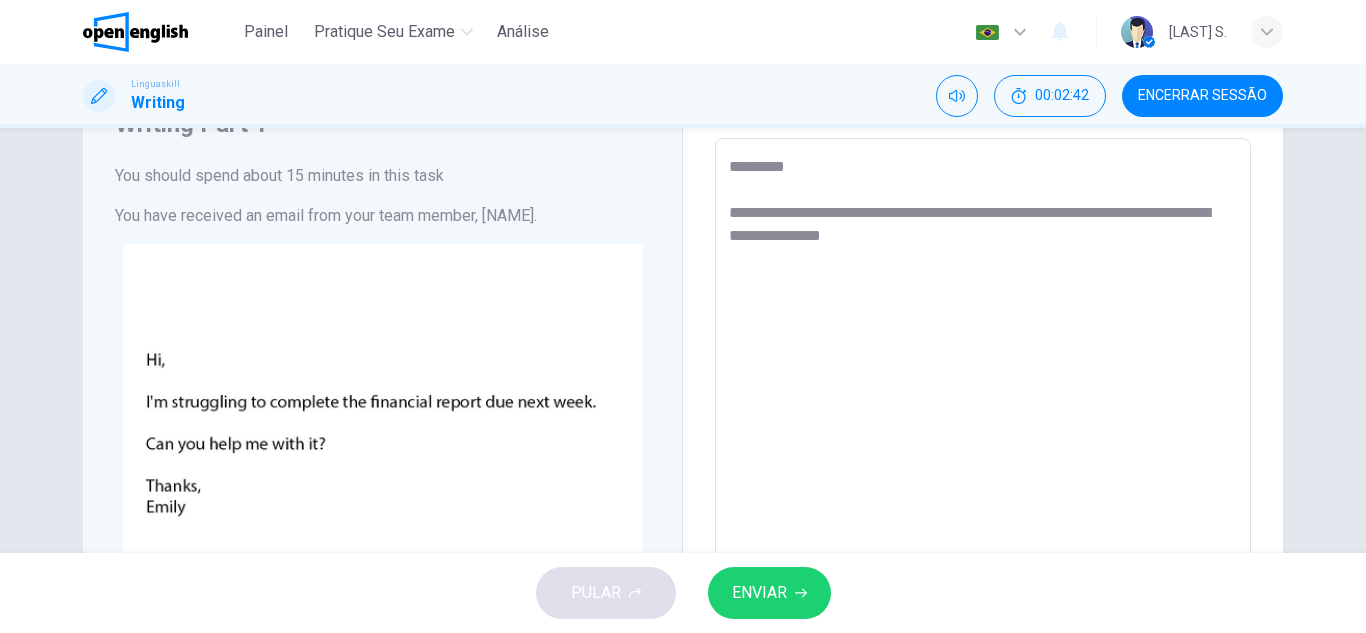 click on "**********" at bounding box center [983, 511] 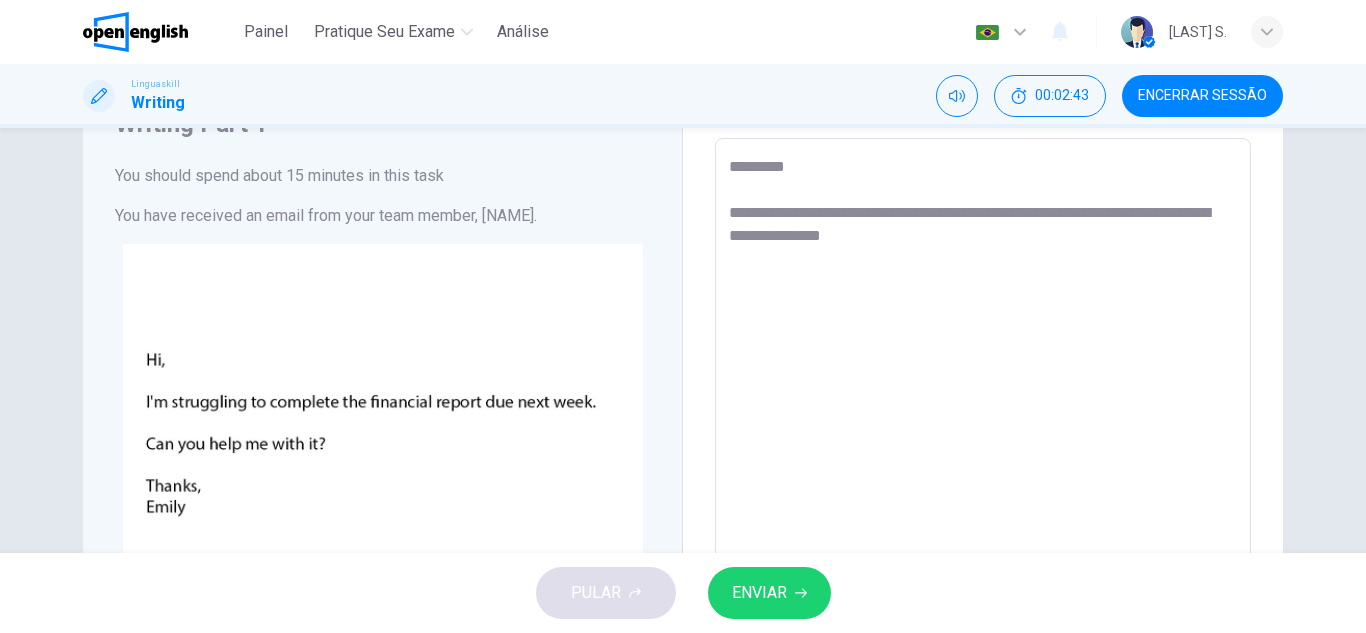 click on "**********" at bounding box center (983, 511) 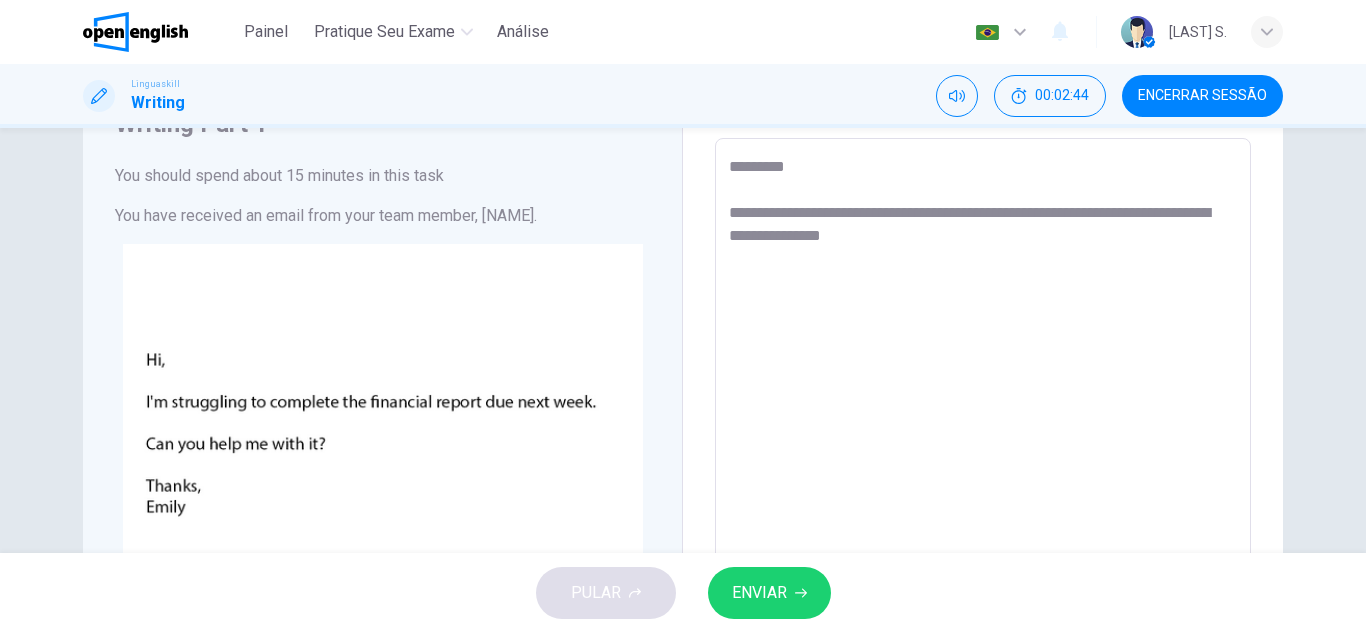 click on "**********" at bounding box center [983, 511] 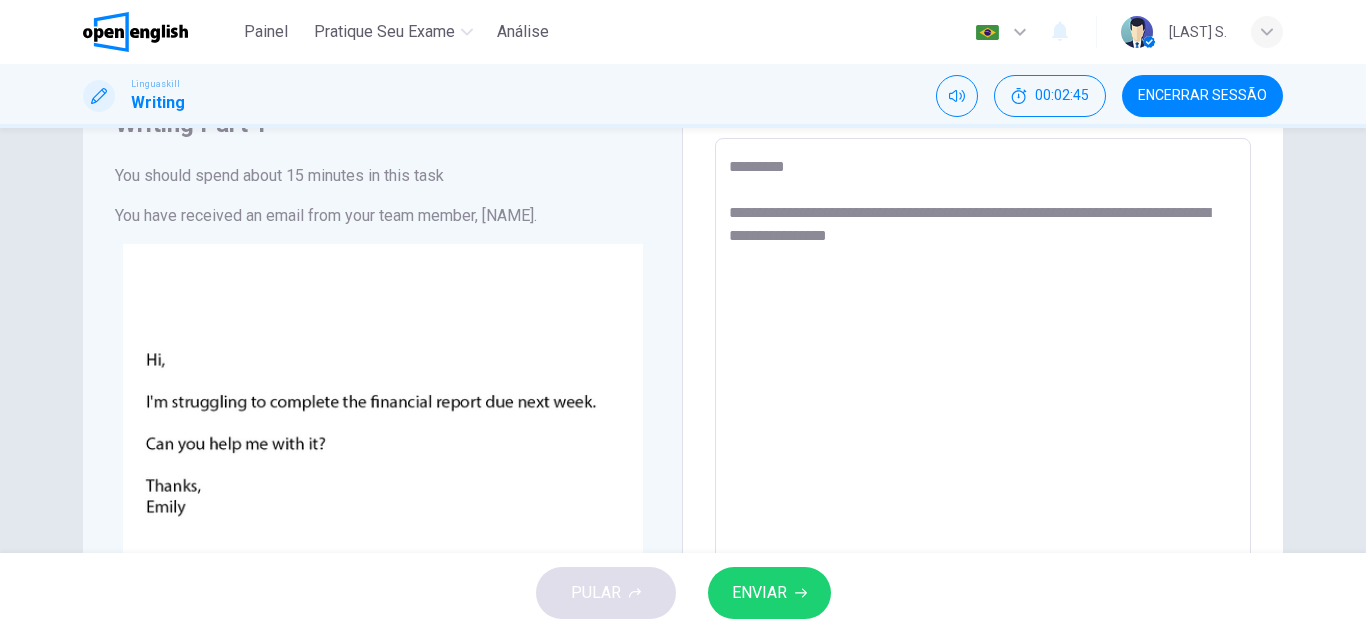 click on "**********" at bounding box center (983, 511) 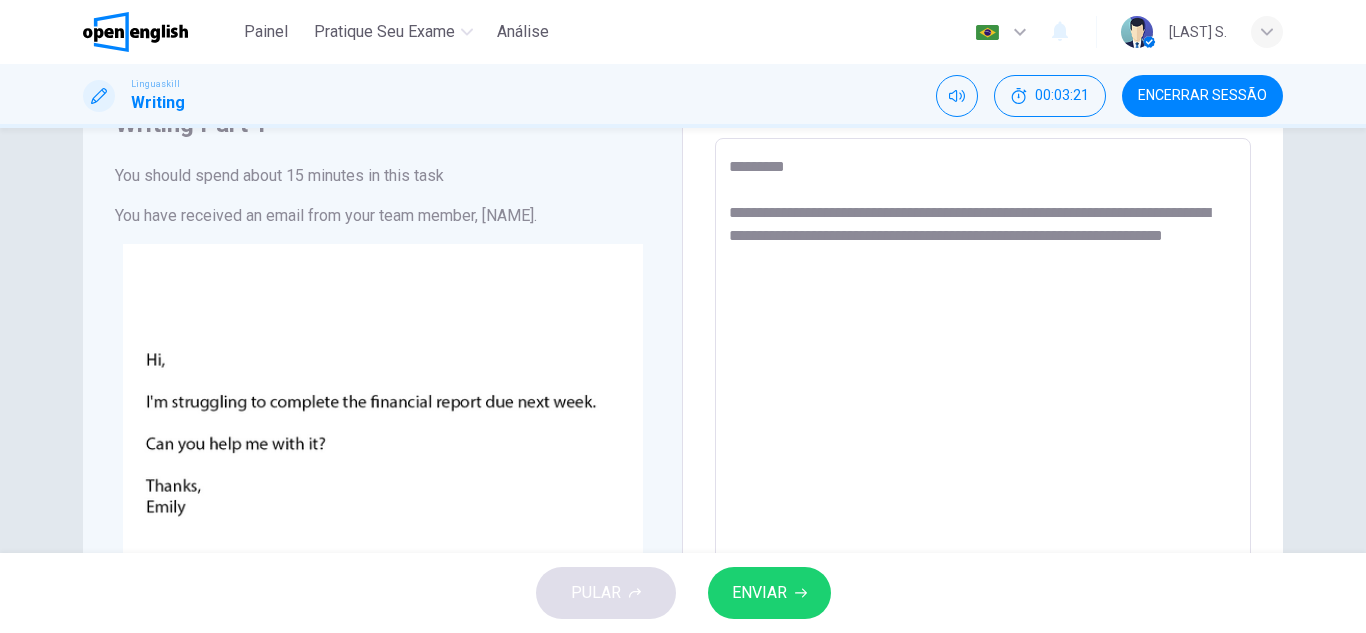 click on "**********" at bounding box center (983, 511) 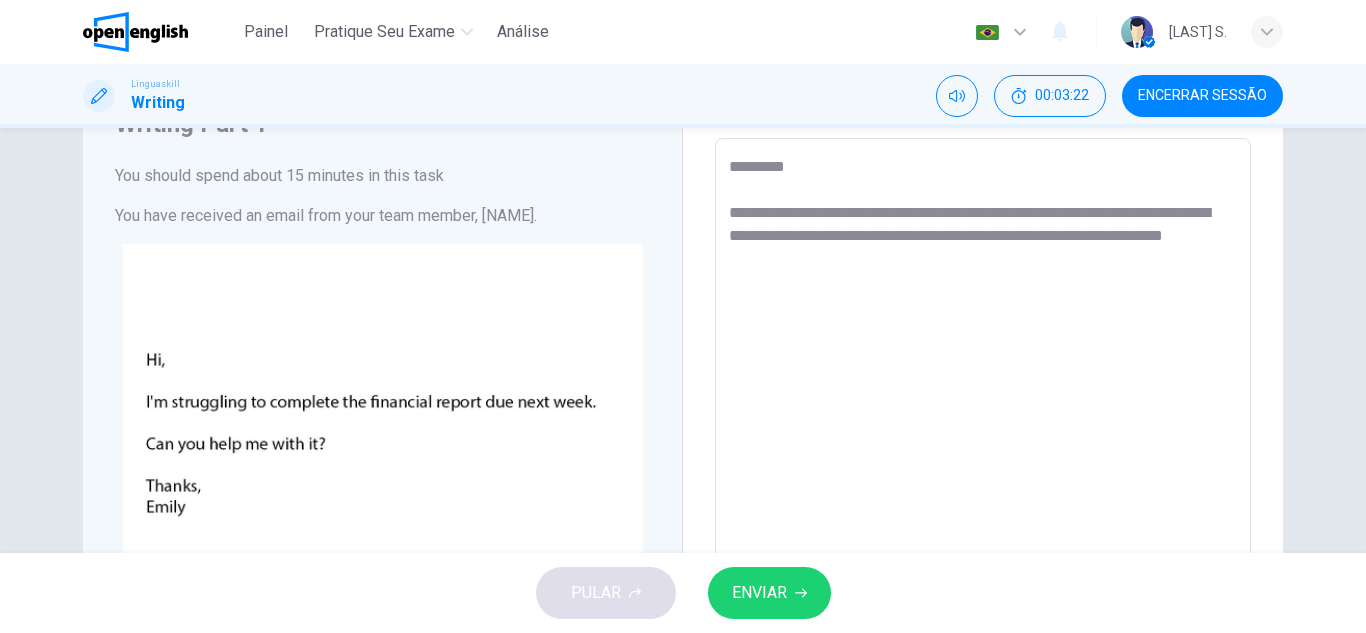 click on "**********" at bounding box center (983, 511) 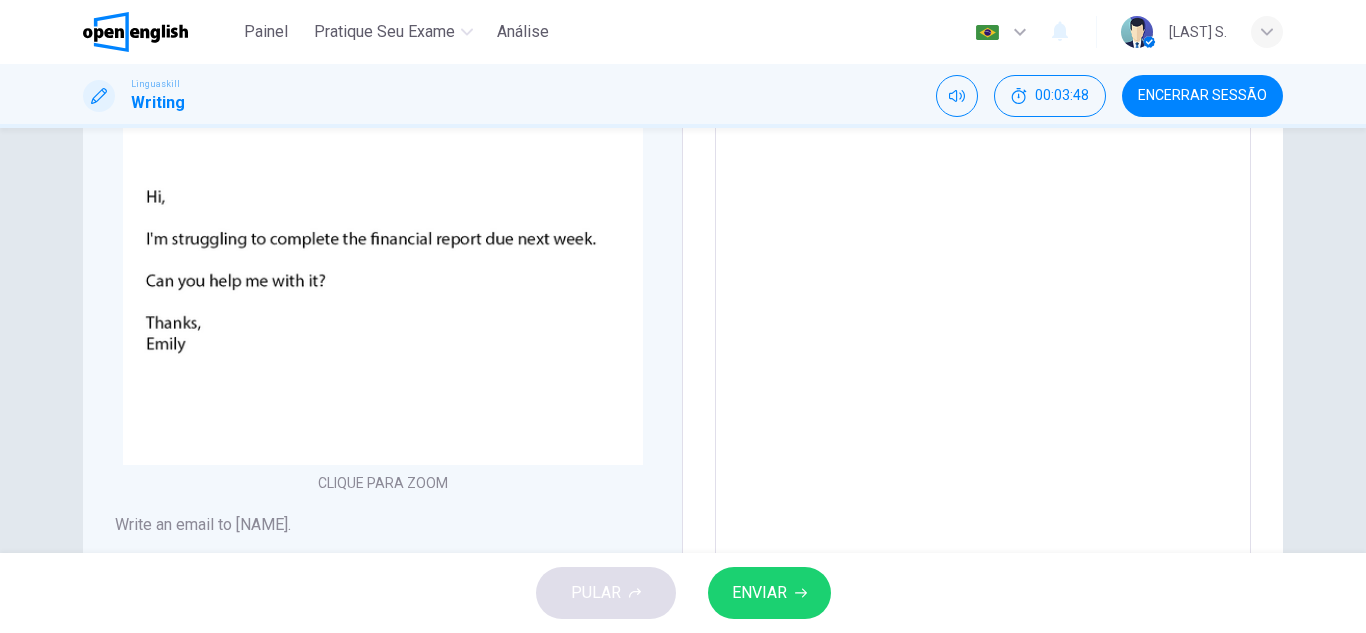 scroll, scrollTop: 143, scrollLeft: 0, axis: vertical 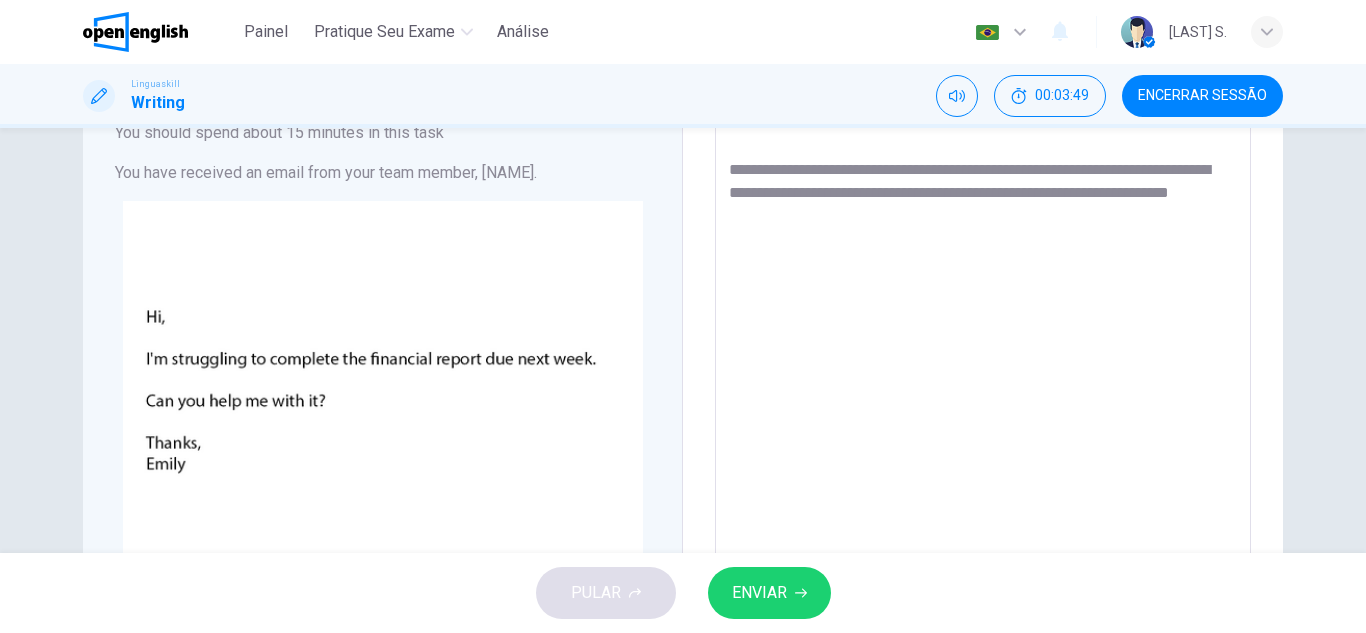 click on "**********" at bounding box center (983, 468) 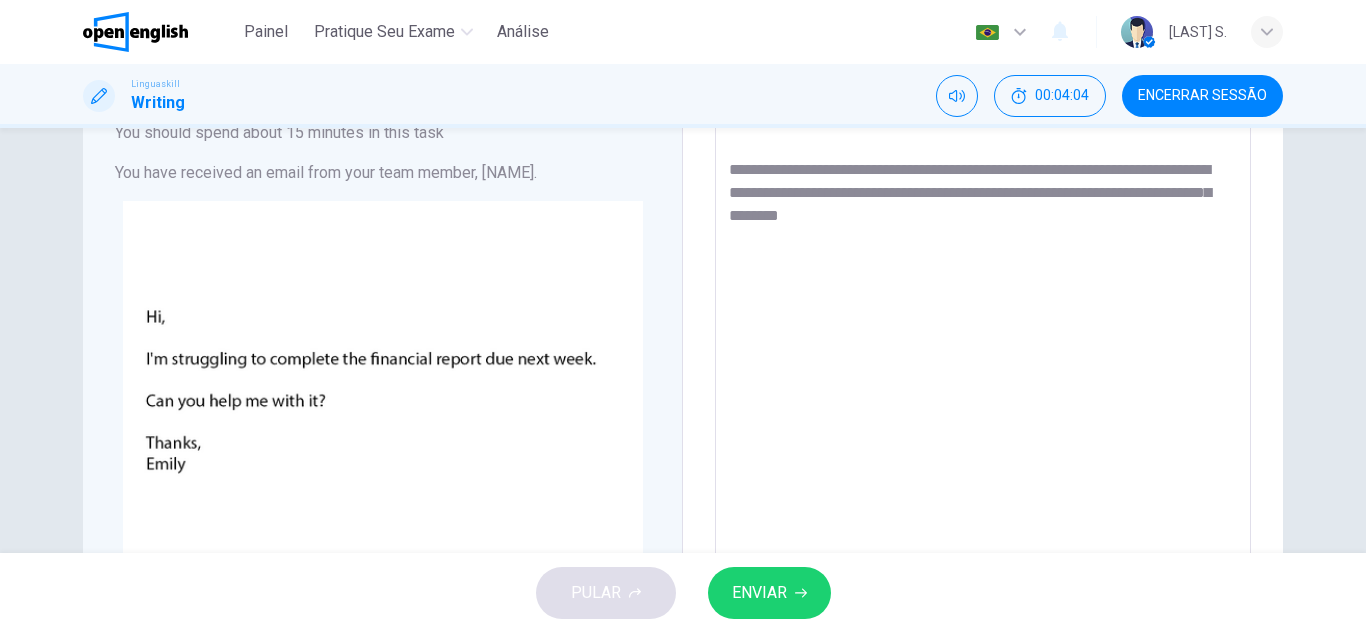click on "**********" at bounding box center (983, 468) 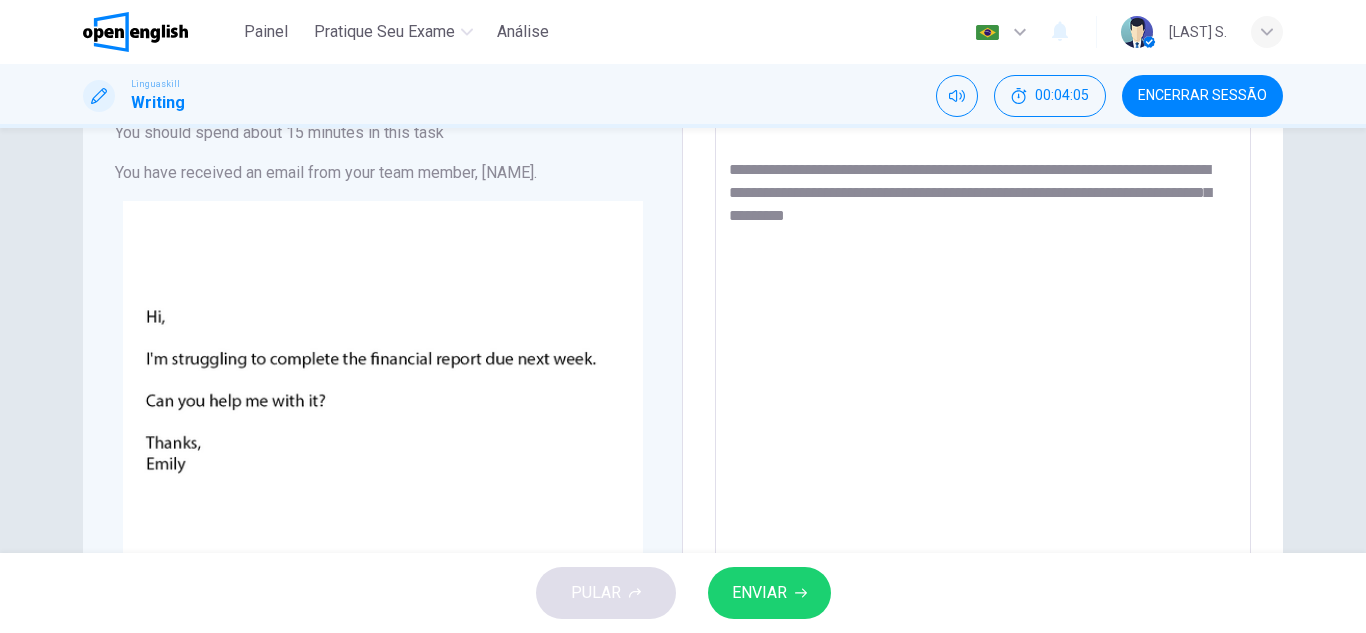click on "**********" at bounding box center [983, 468] 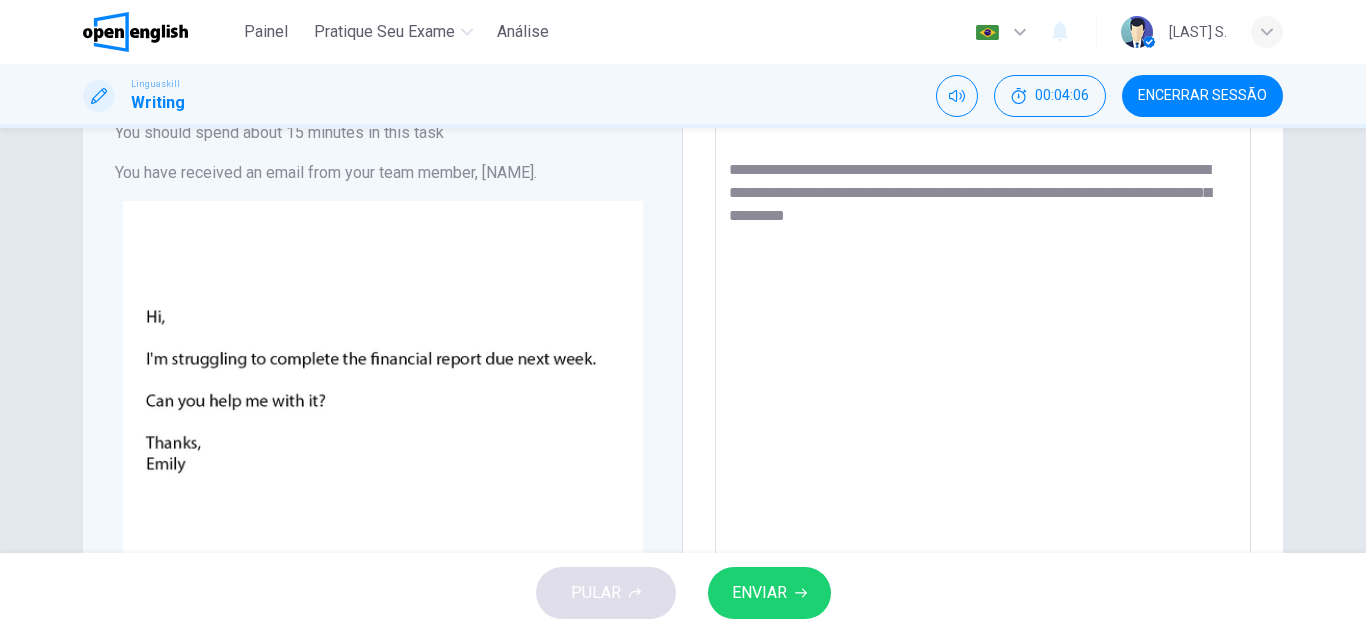click on "**********" at bounding box center [983, 468] 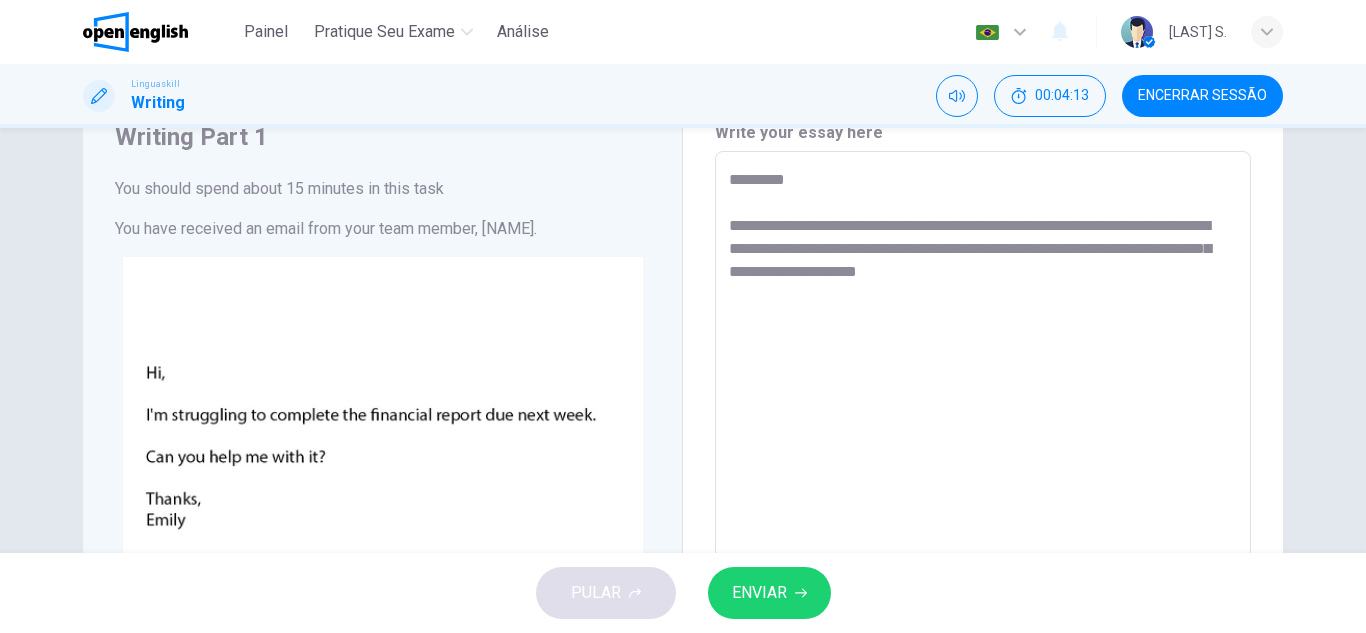 scroll, scrollTop: 43, scrollLeft: 0, axis: vertical 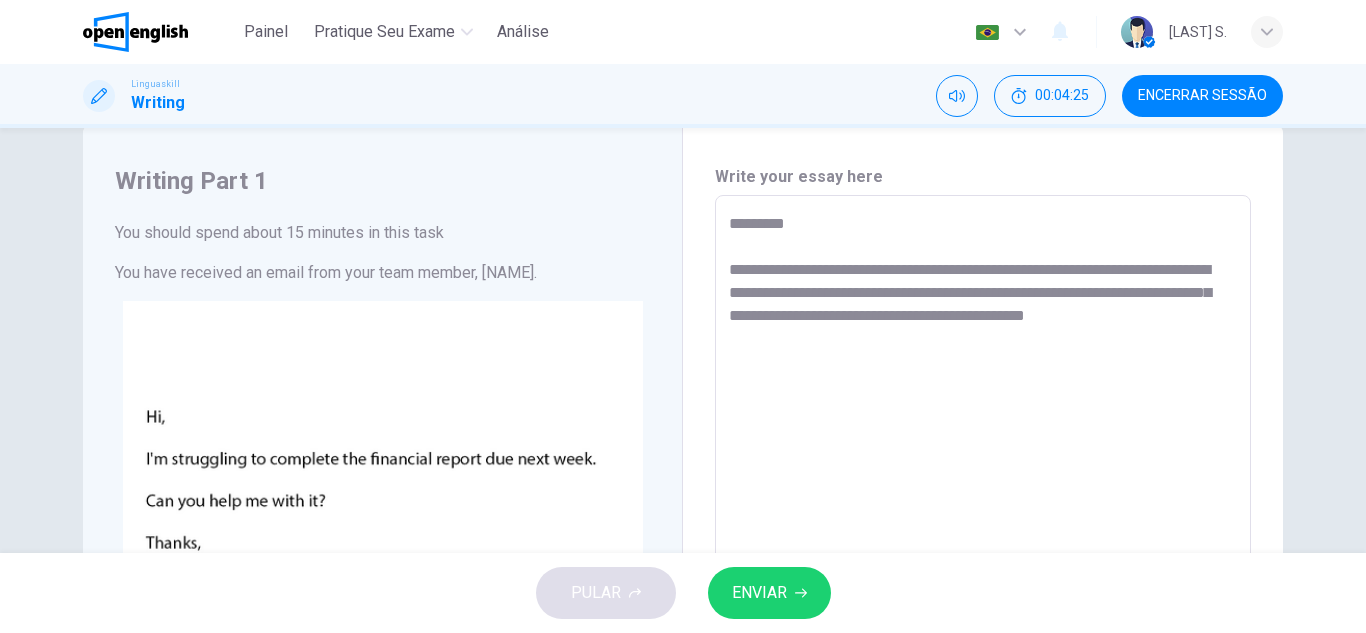 click on "**********" at bounding box center (983, 568) 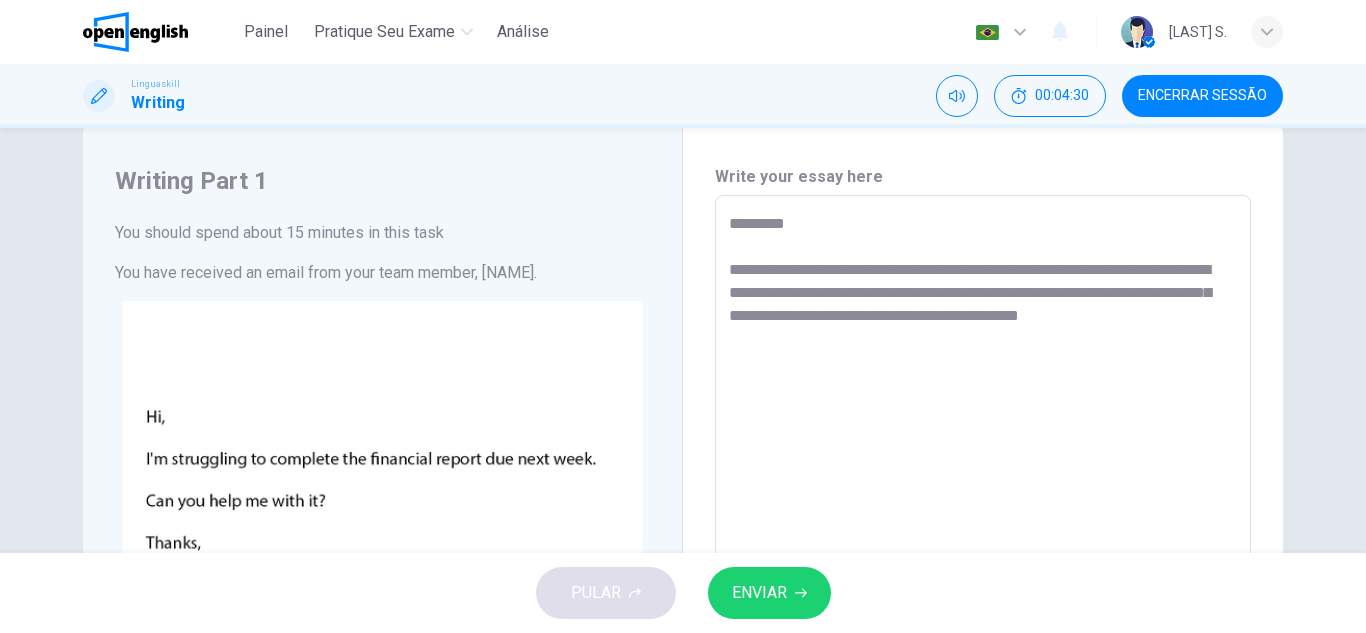 click on "**********" at bounding box center (983, 568) 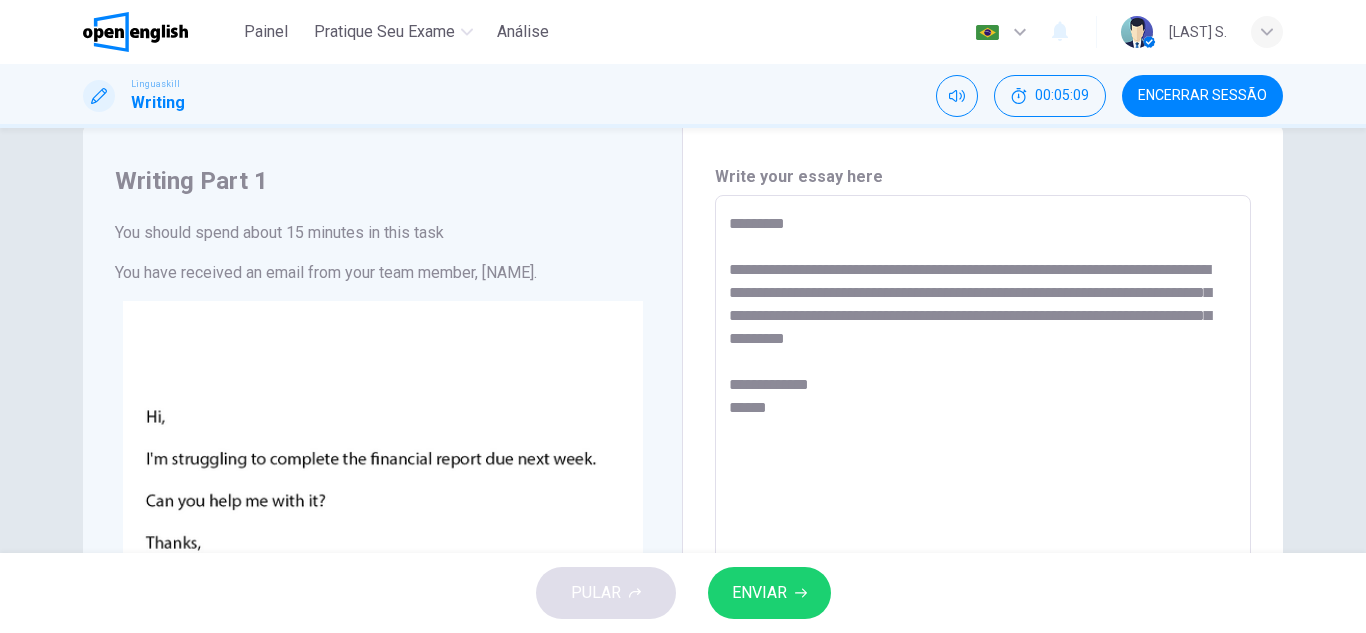 click on "**********" at bounding box center (983, 568) 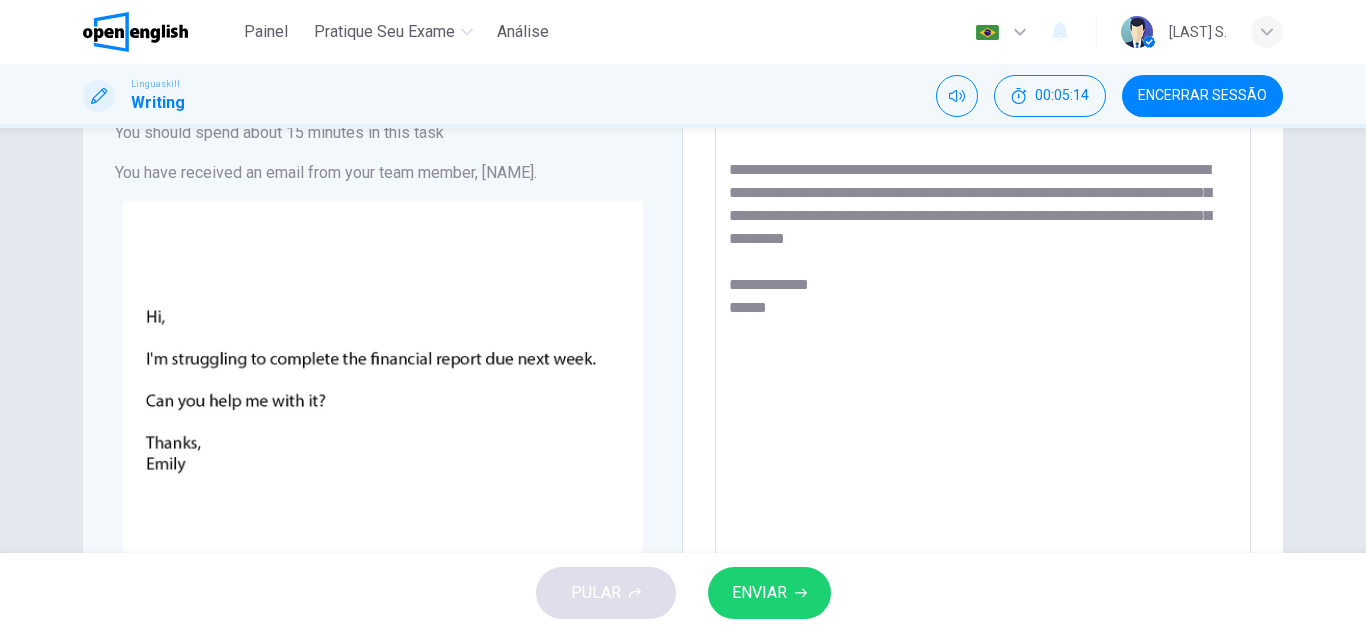 scroll, scrollTop: 43, scrollLeft: 0, axis: vertical 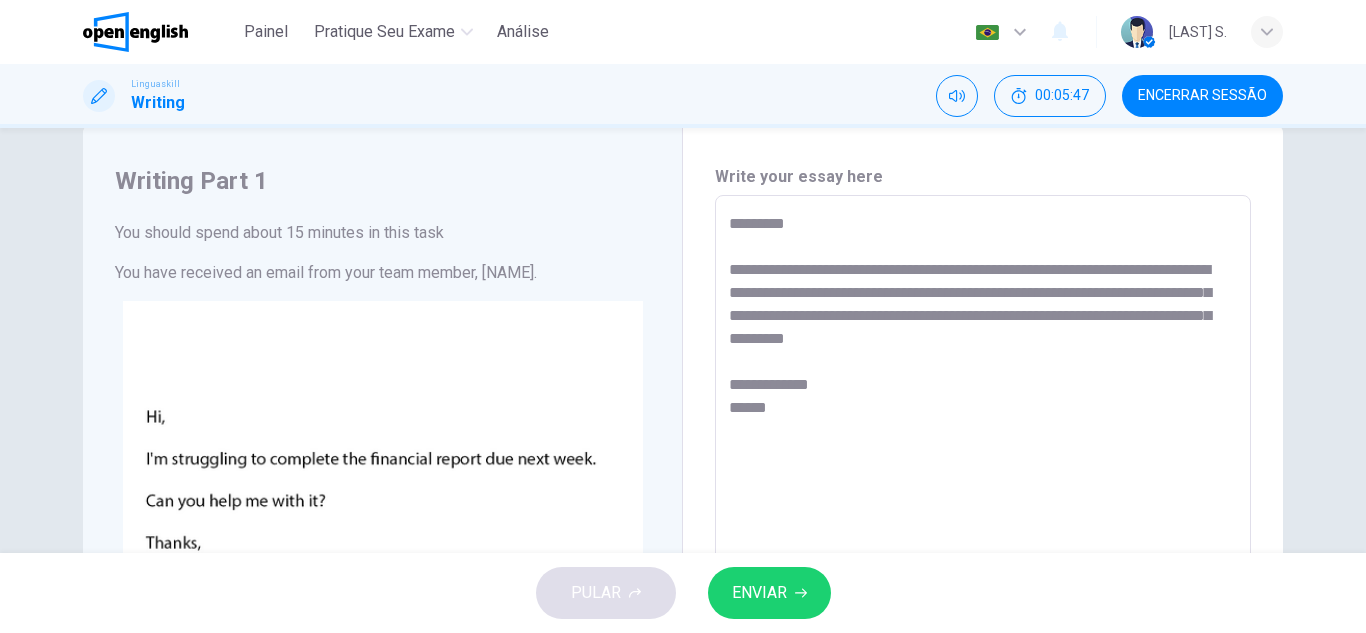 click on "**********" at bounding box center (983, 568) 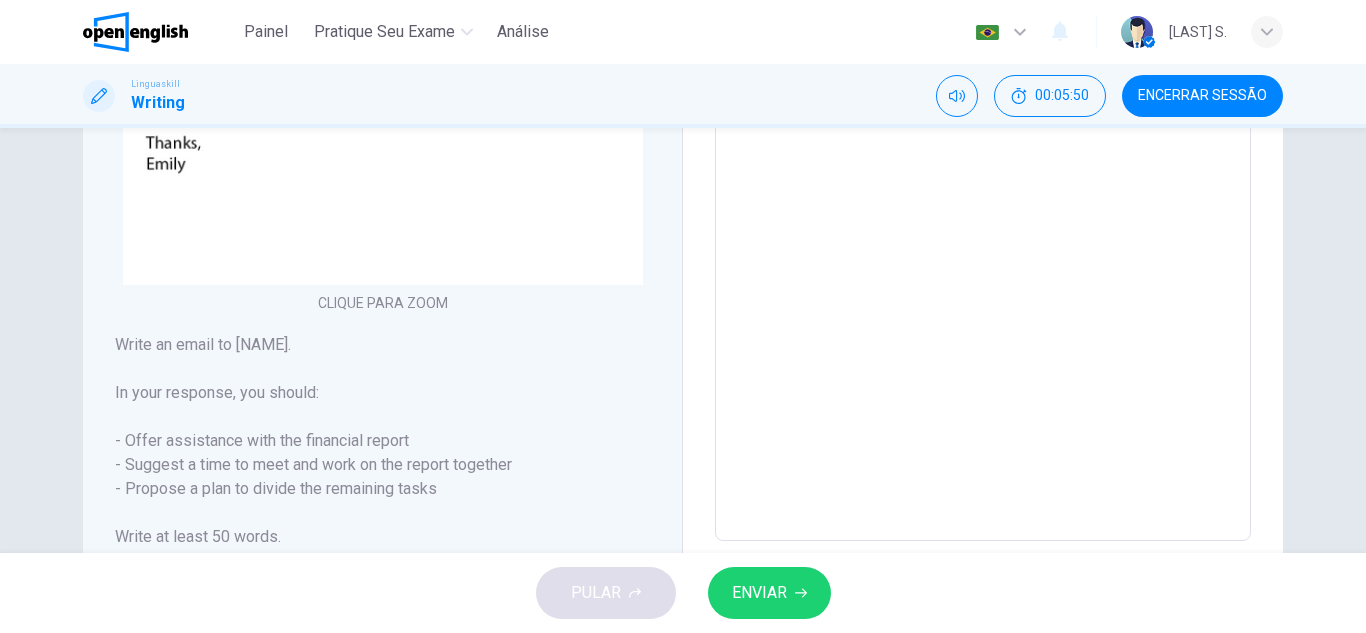 scroll, scrollTop: 0, scrollLeft: 0, axis: both 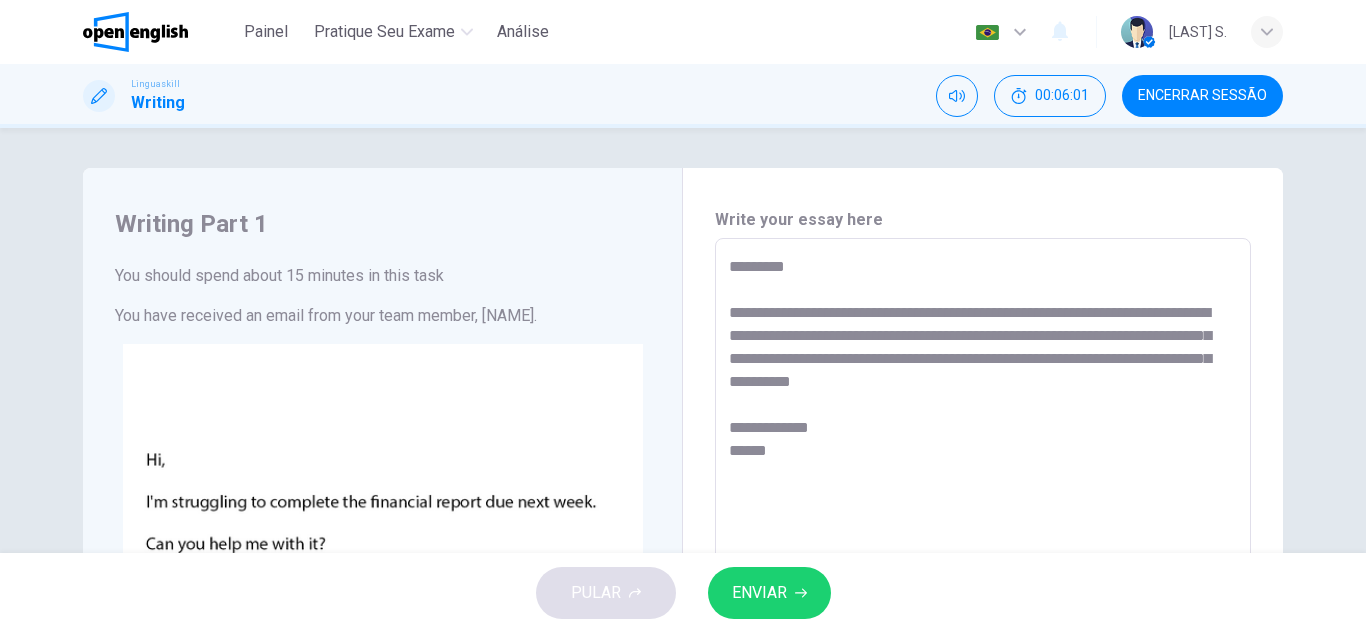 click on "**********" at bounding box center [983, 611] 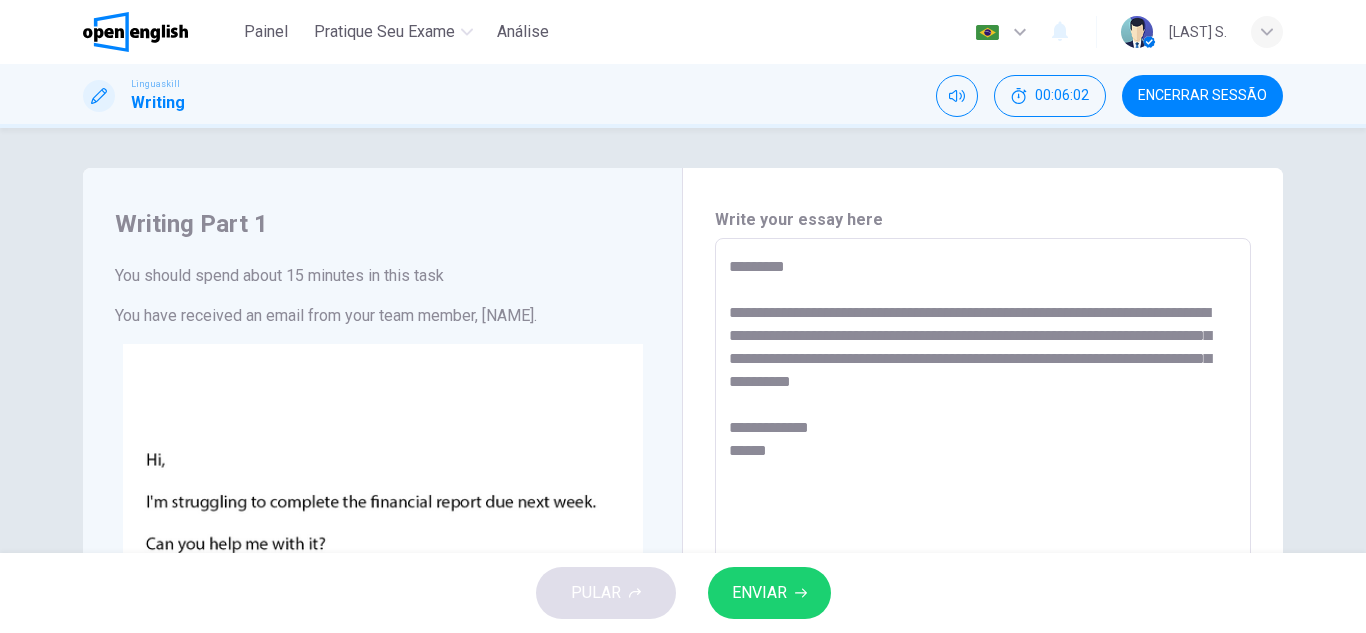 click on "**********" at bounding box center [983, 611] 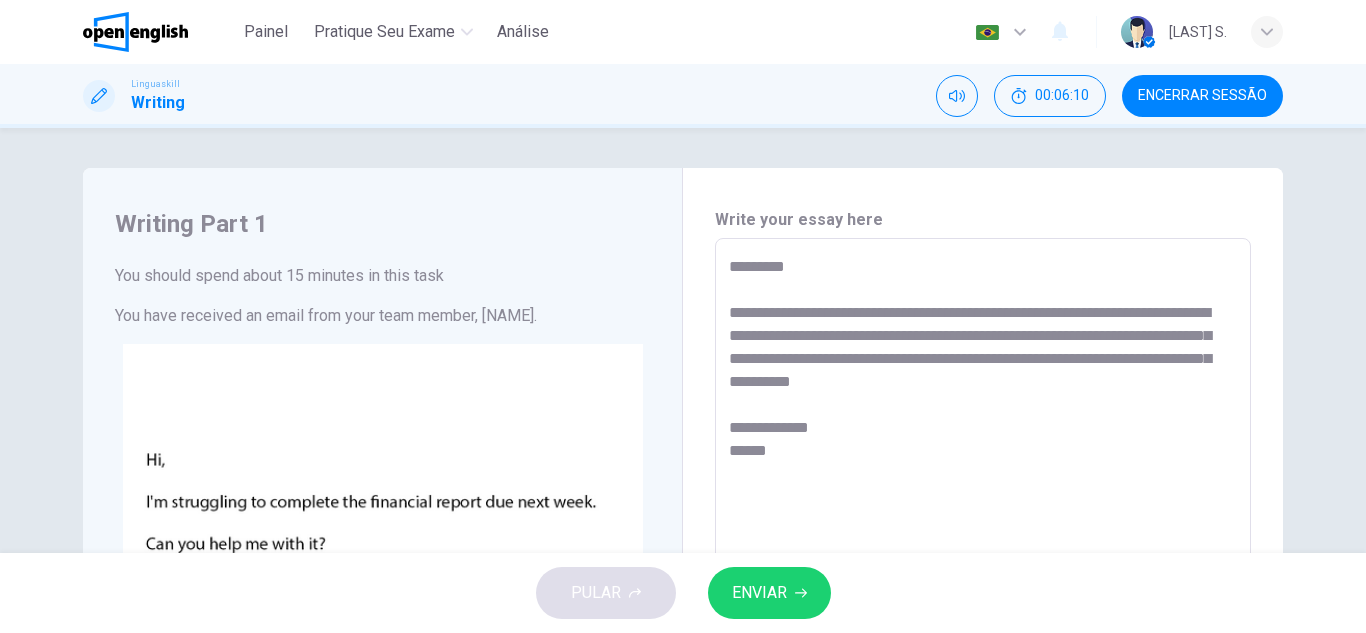 type on "**********" 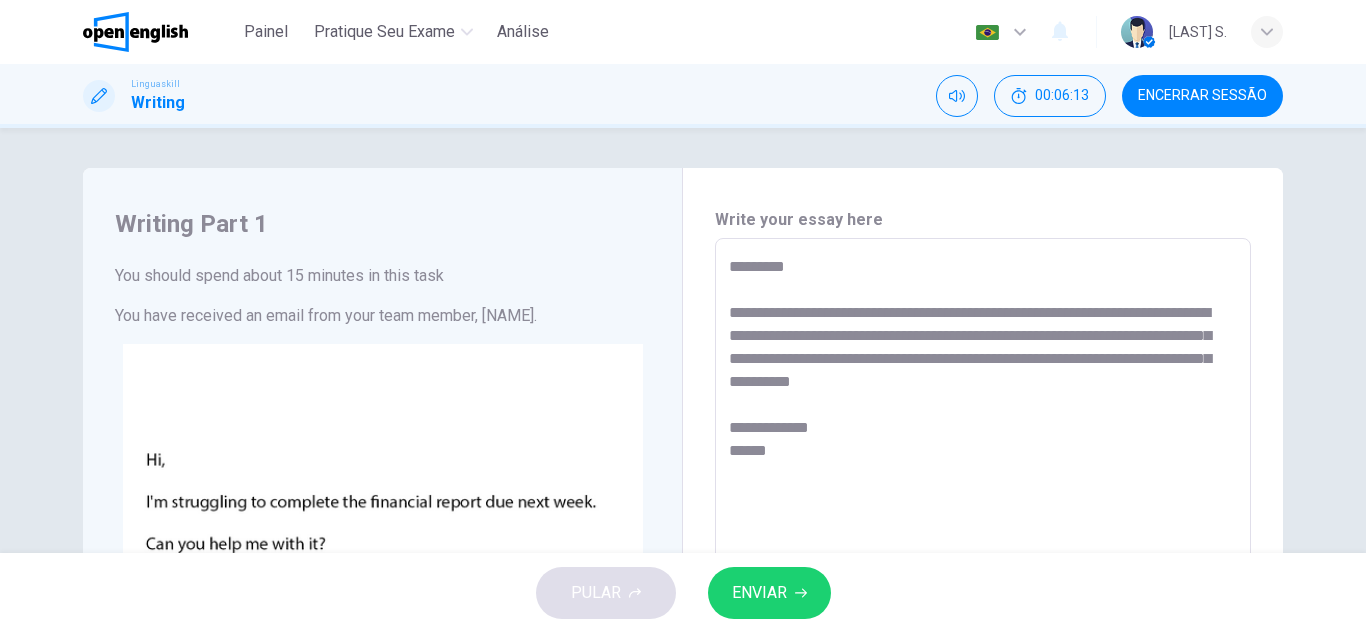 click on "**********" at bounding box center (983, 611) 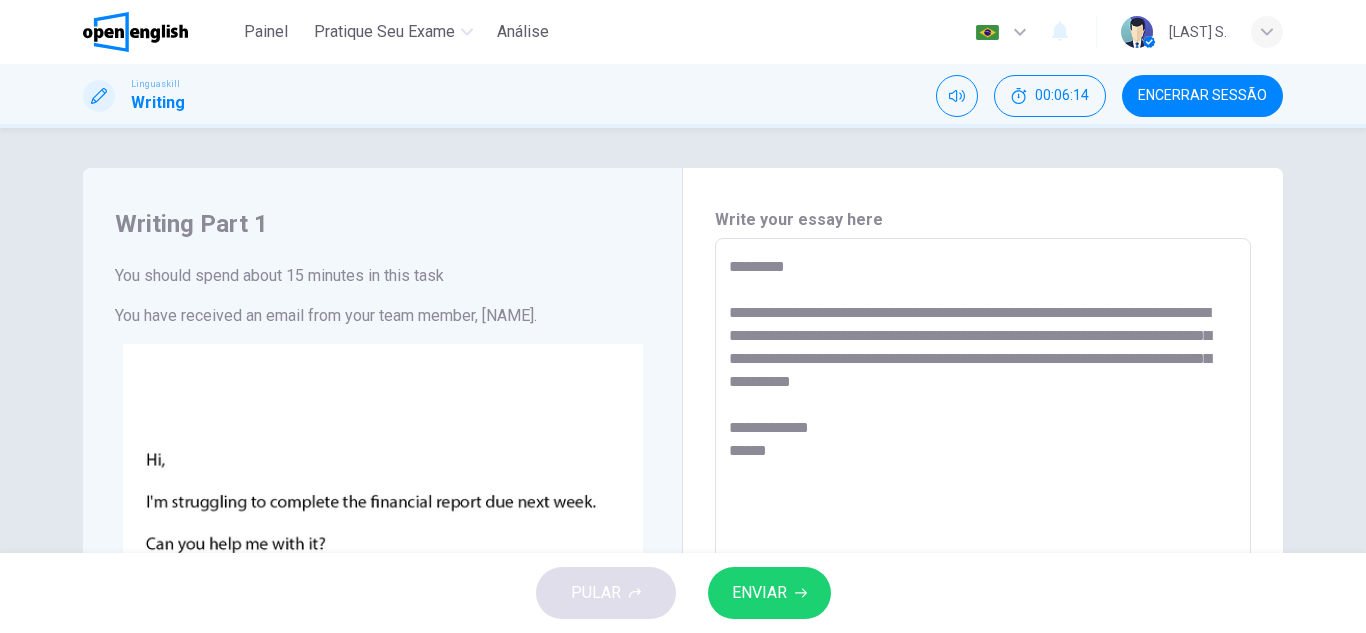 click on "**********" at bounding box center [983, 612] 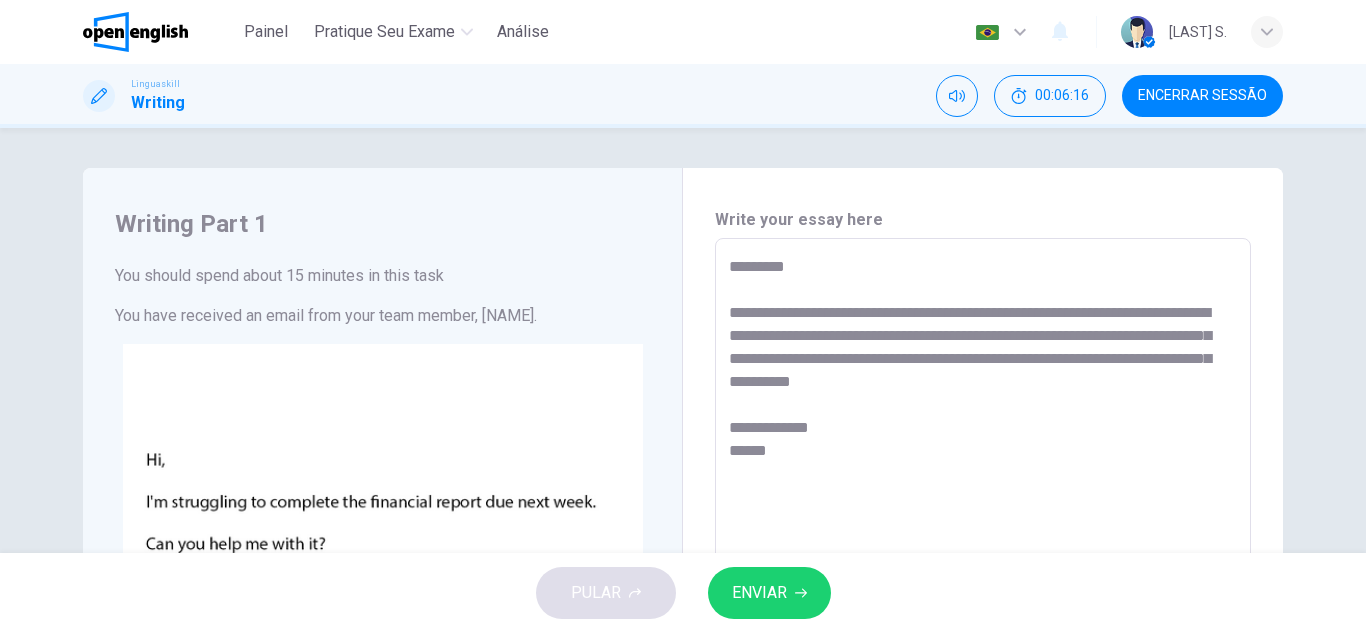 click on "PULAR ENVIAR" at bounding box center [683, 593] 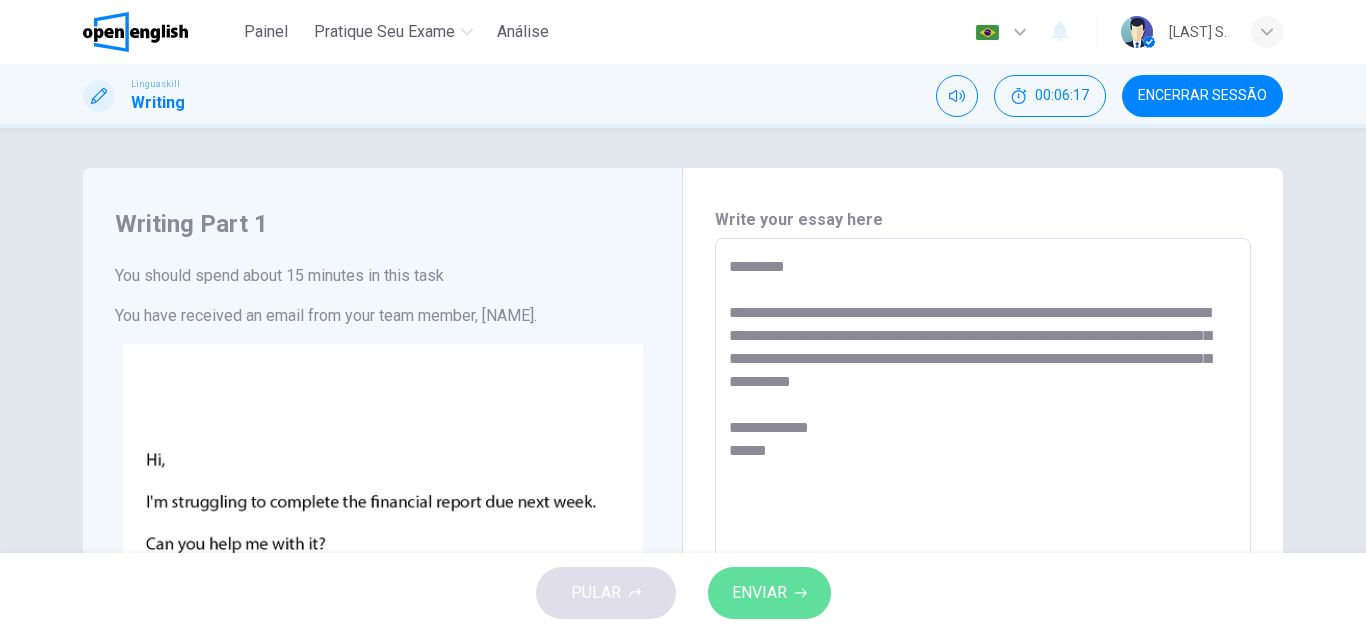 click on "ENVIAR" at bounding box center (769, 593) 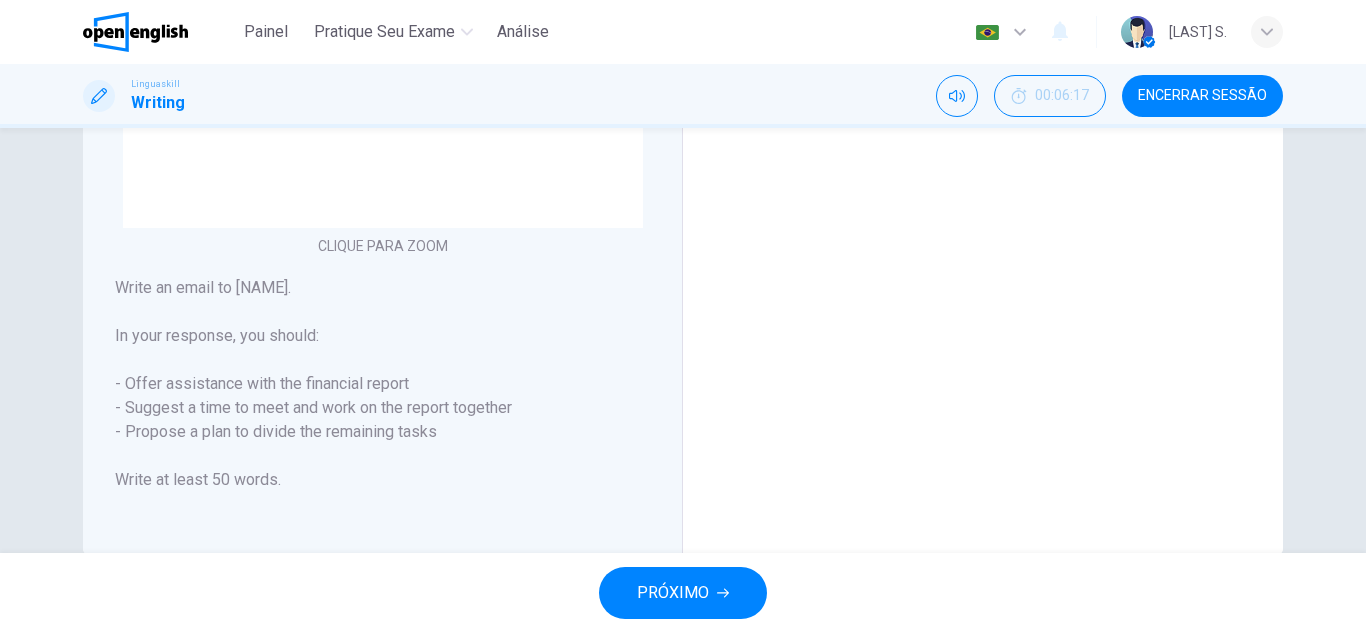 scroll, scrollTop: 0, scrollLeft: 0, axis: both 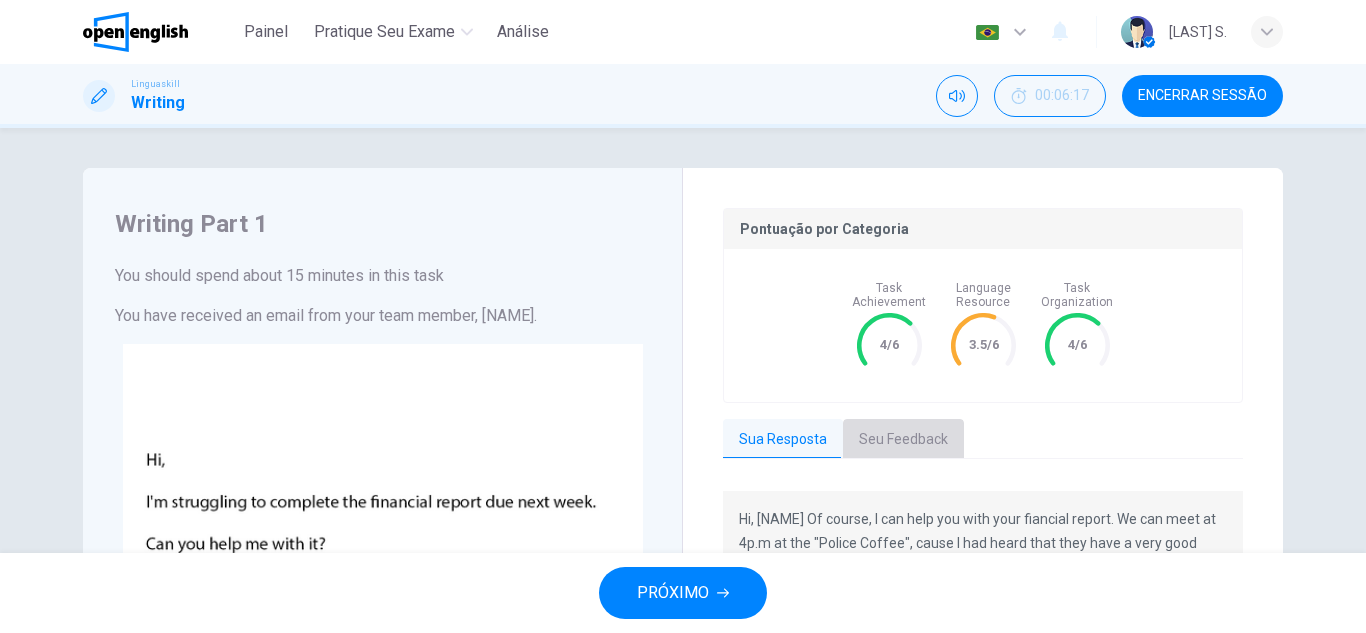 click on "Seu Feedback" at bounding box center (903, 440) 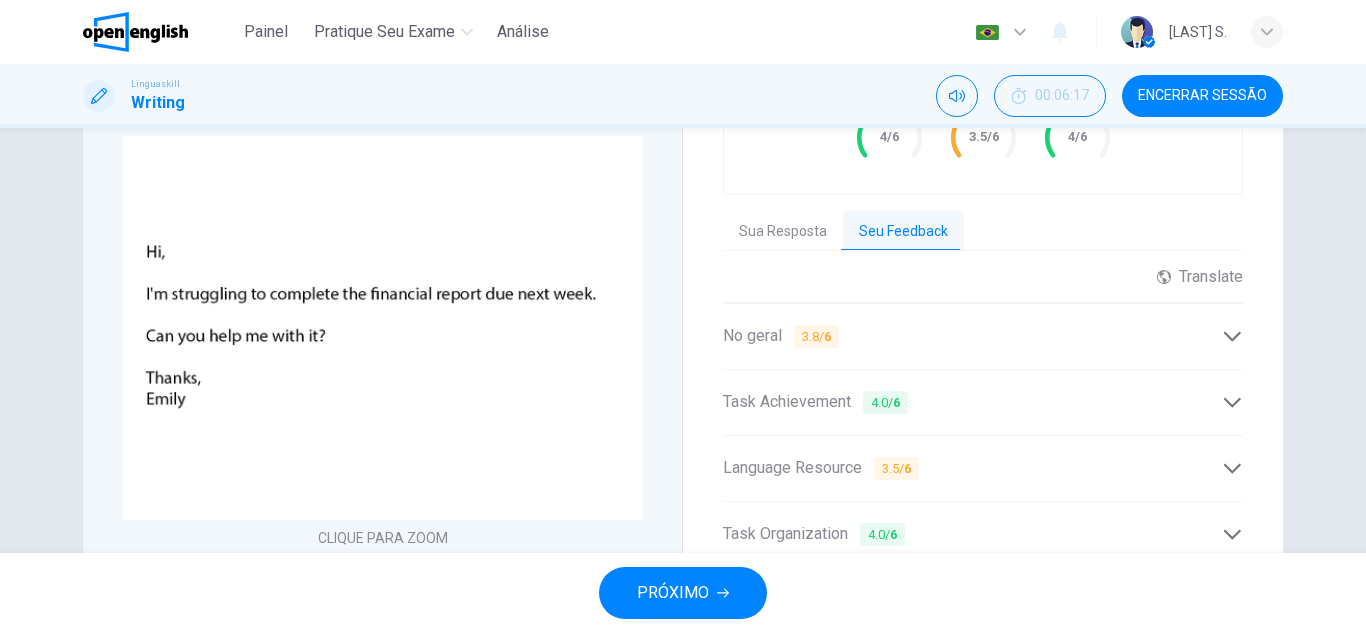 scroll, scrollTop: 243, scrollLeft: 0, axis: vertical 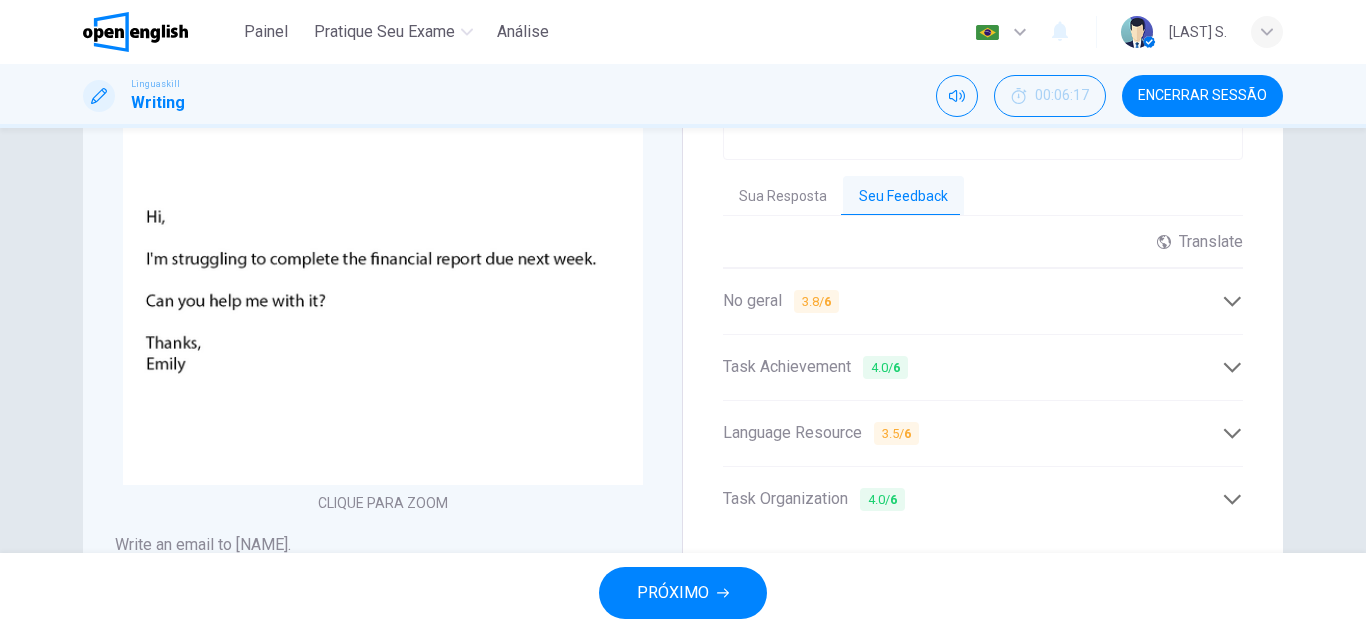 click on "Sua Resposta" at bounding box center [783, 197] 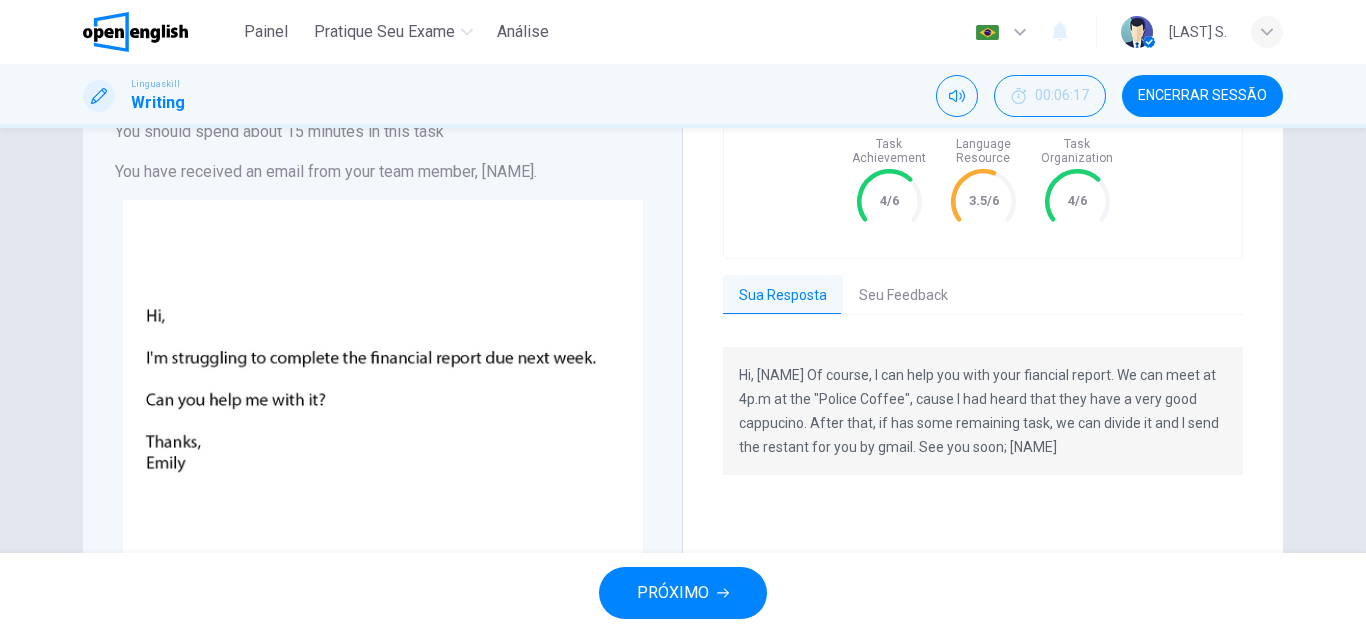scroll, scrollTop: 143, scrollLeft: 0, axis: vertical 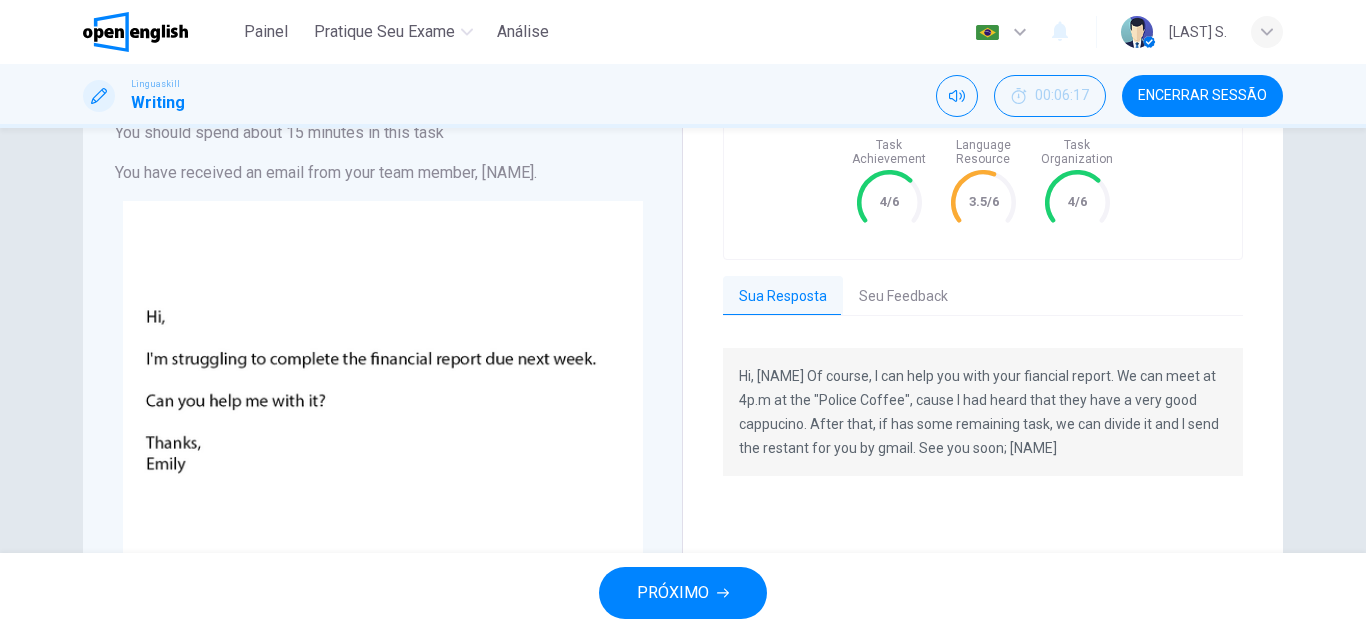click on "Seu Feedback" at bounding box center (903, 297) 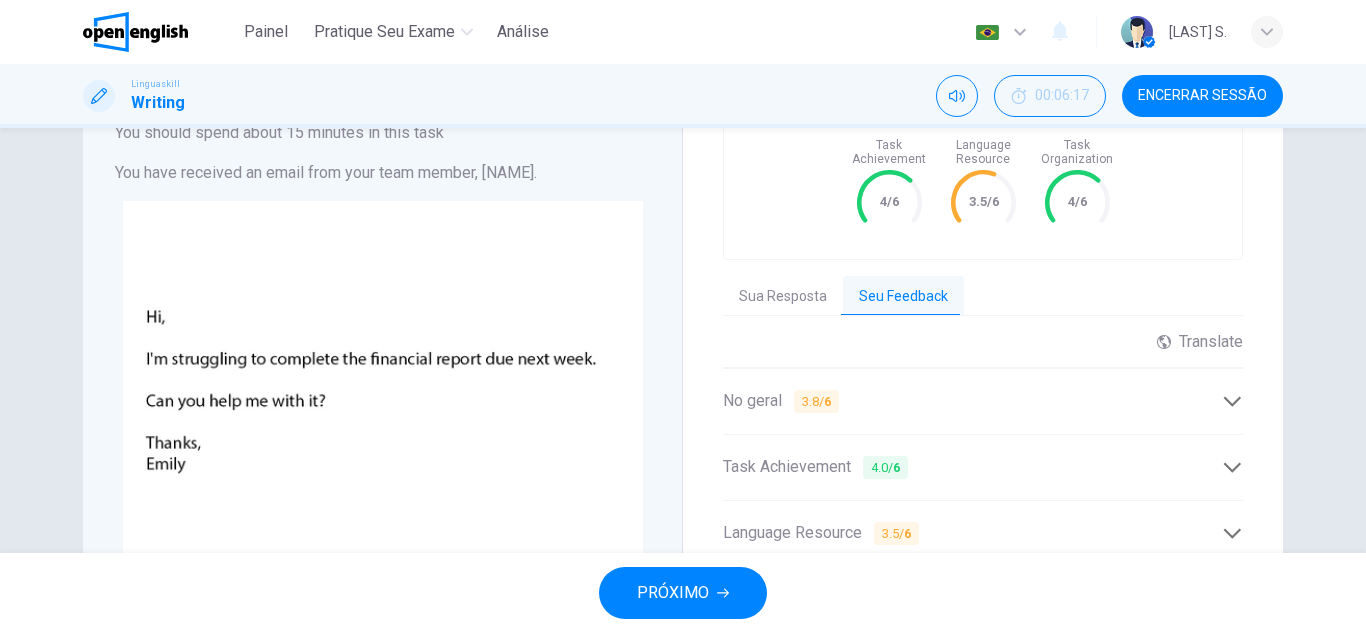 scroll, scrollTop: 243, scrollLeft: 0, axis: vertical 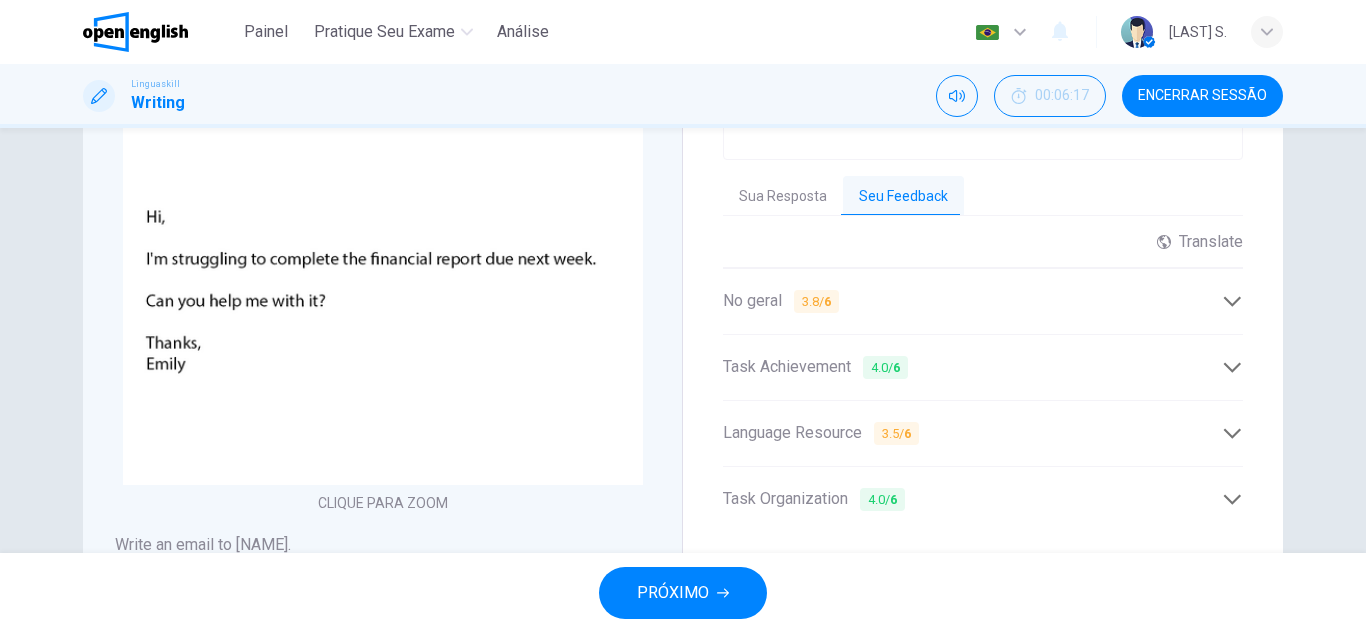 click on "Task Achievement   4.0 / 6" at bounding box center (972, 367) 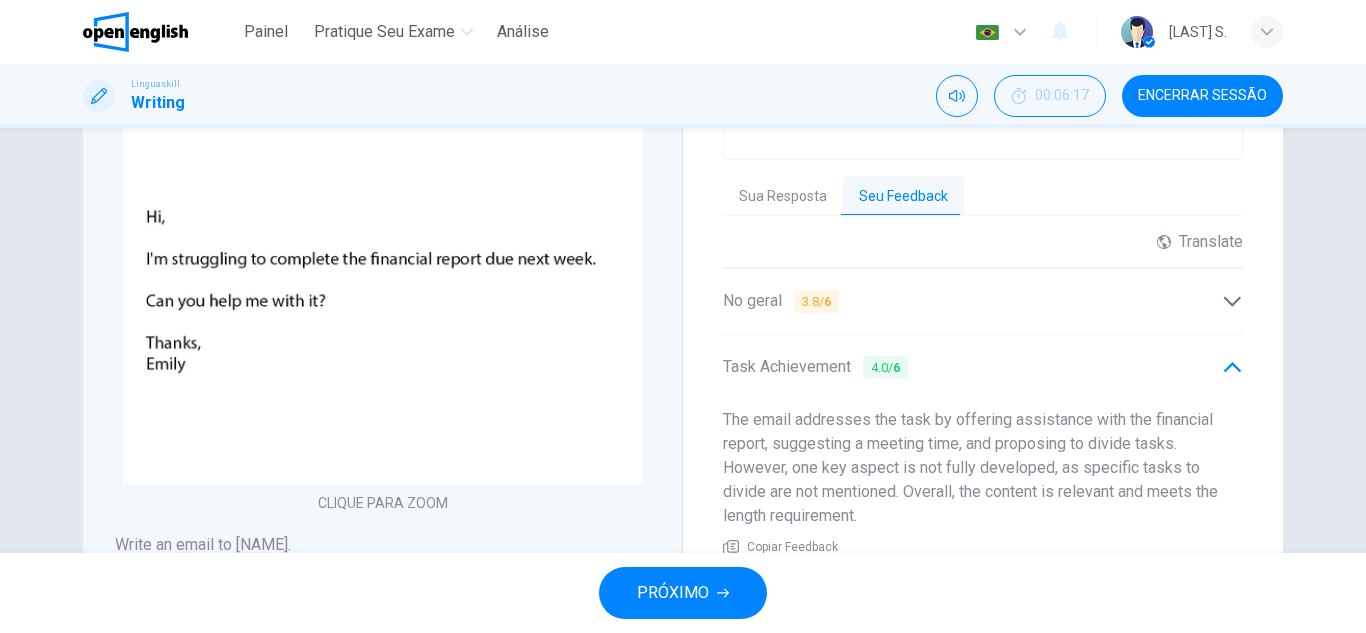 click on "Task Achievement   4.0 / 6" at bounding box center (983, 367) 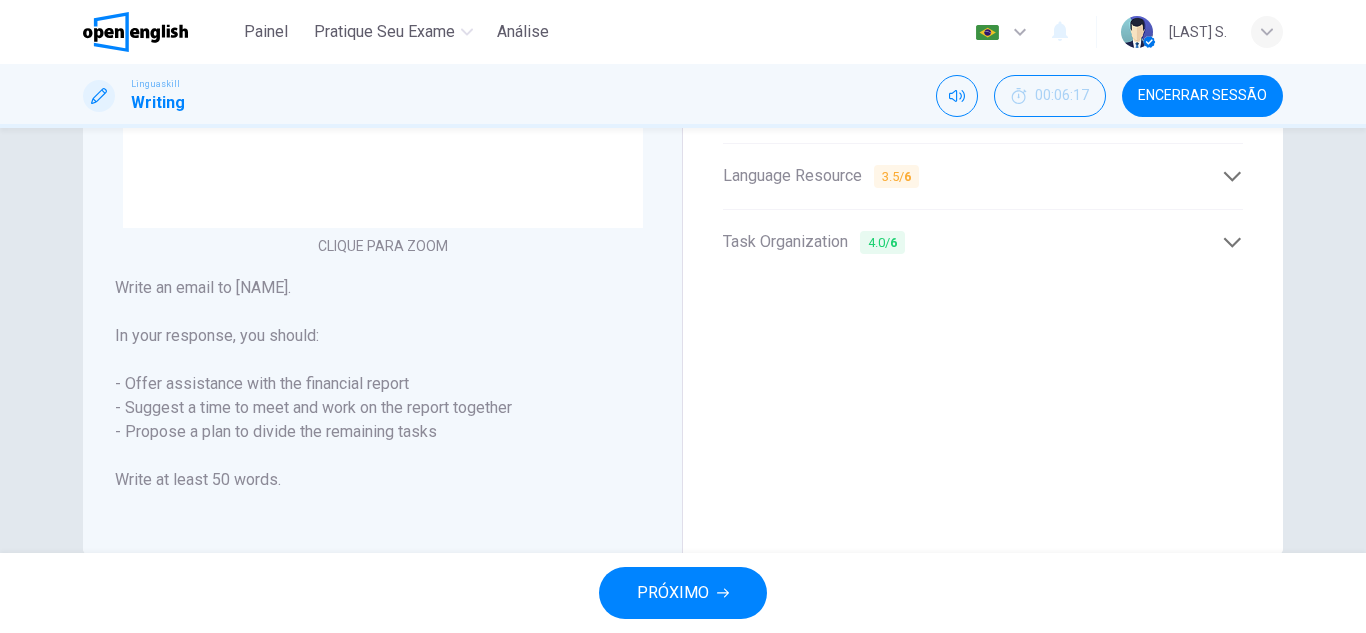 scroll, scrollTop: 543, scrollLeft: 0, axis: vertical 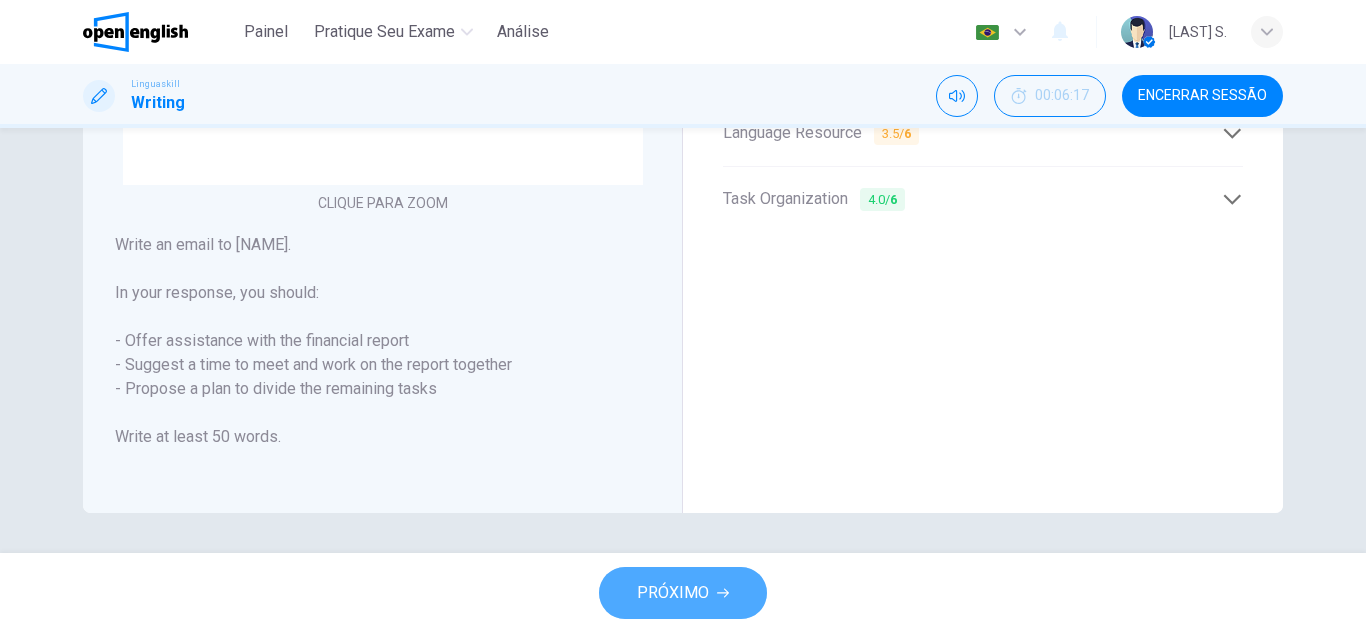 click on "PRÓXIMO" at bounding box center (673, 593) 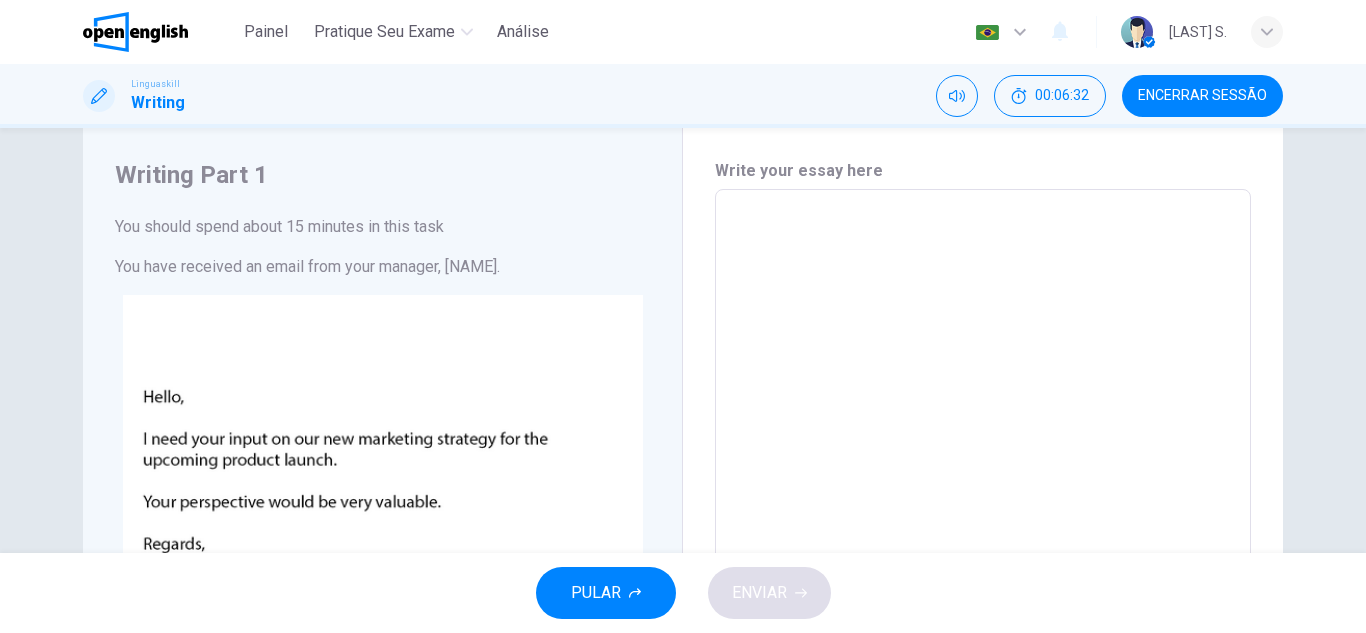 scroll, scrollTop: 0, scrollLeft: 0, axis: both 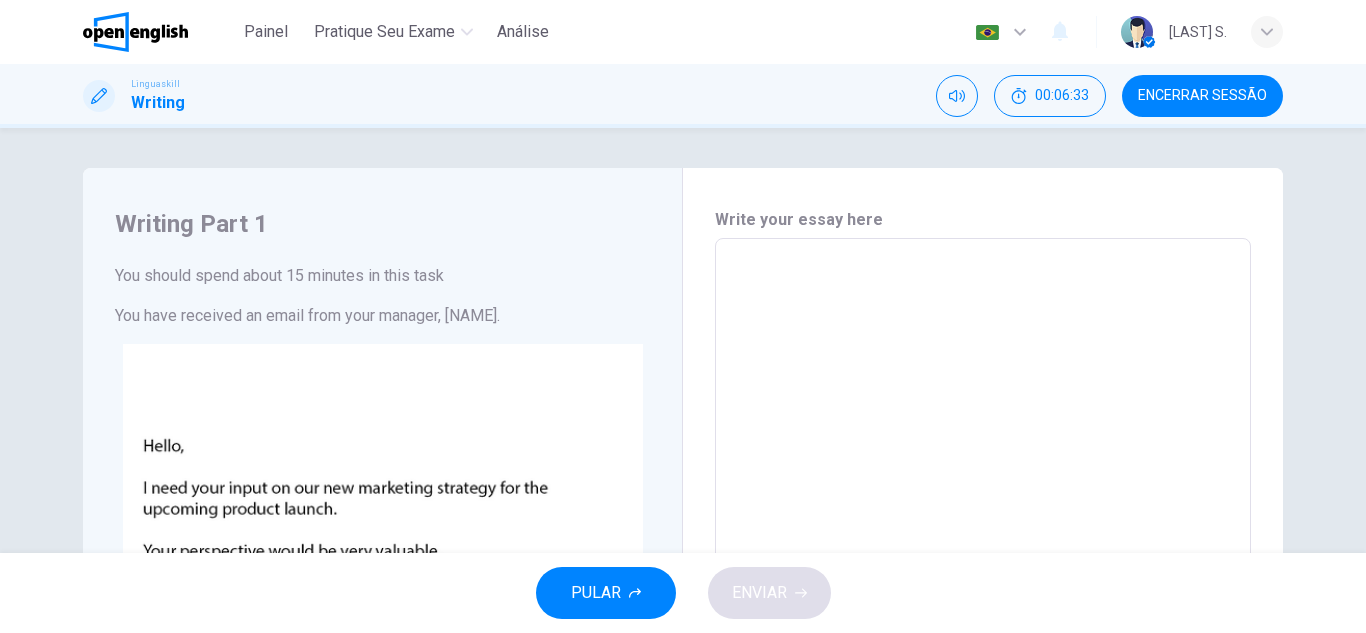 click at bounding box center [983, 611] 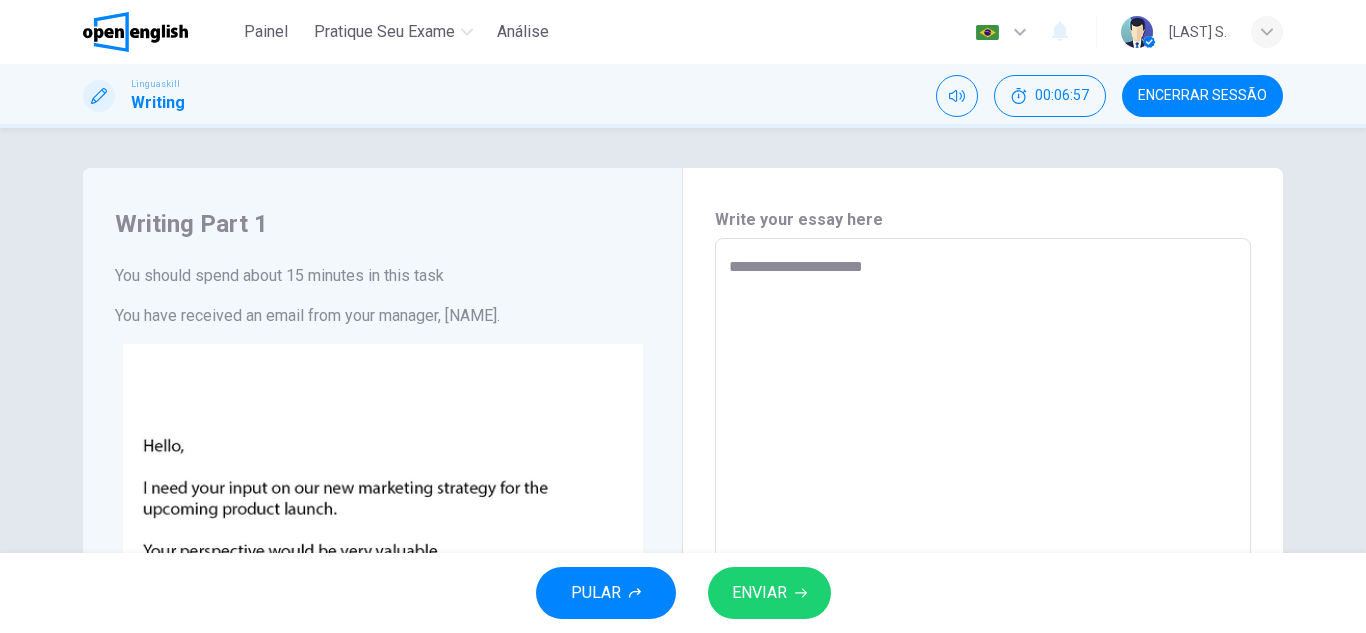 scroll, scrollTop: 100, scrollLeft: 0, axis: vertical 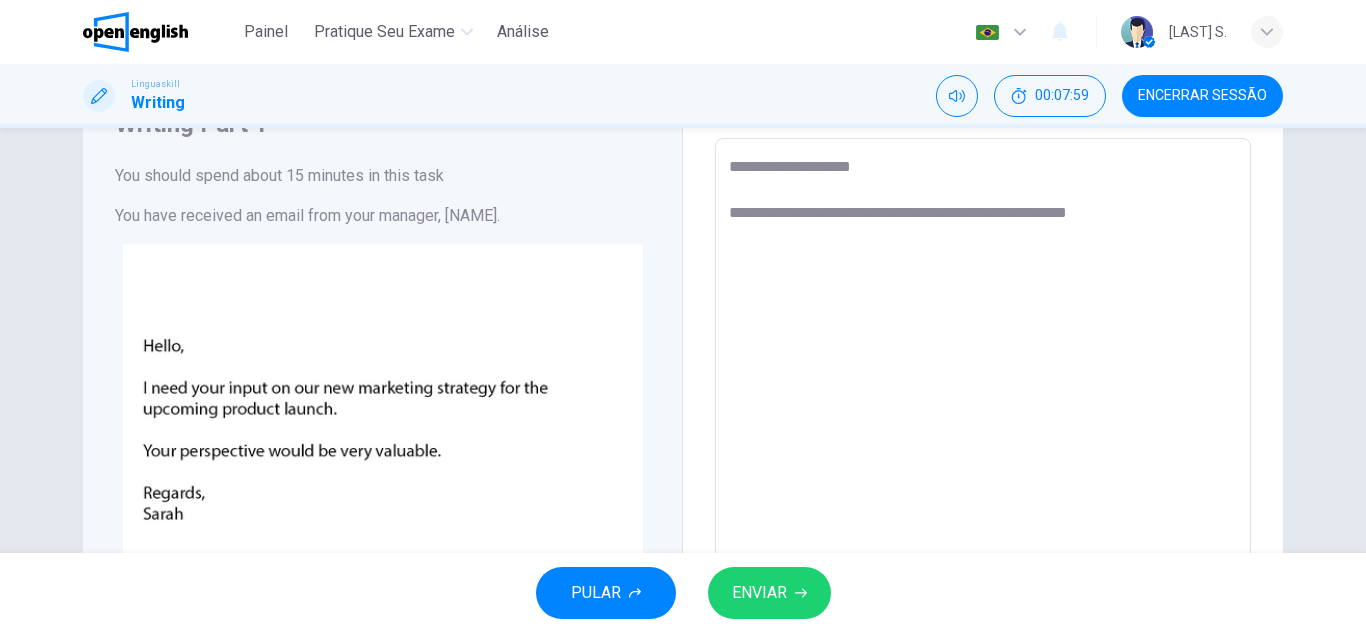 click on "**********" at bounding box center [983, 511] 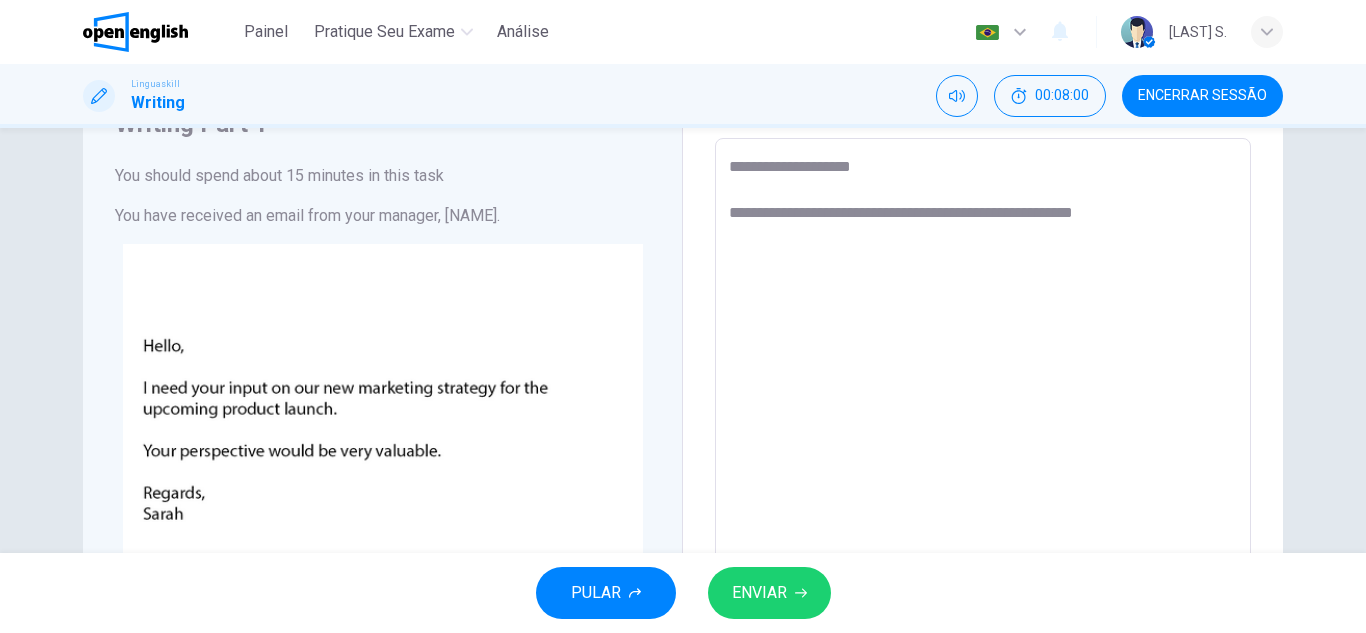 click on "**********" at bounding box center [983, 511] 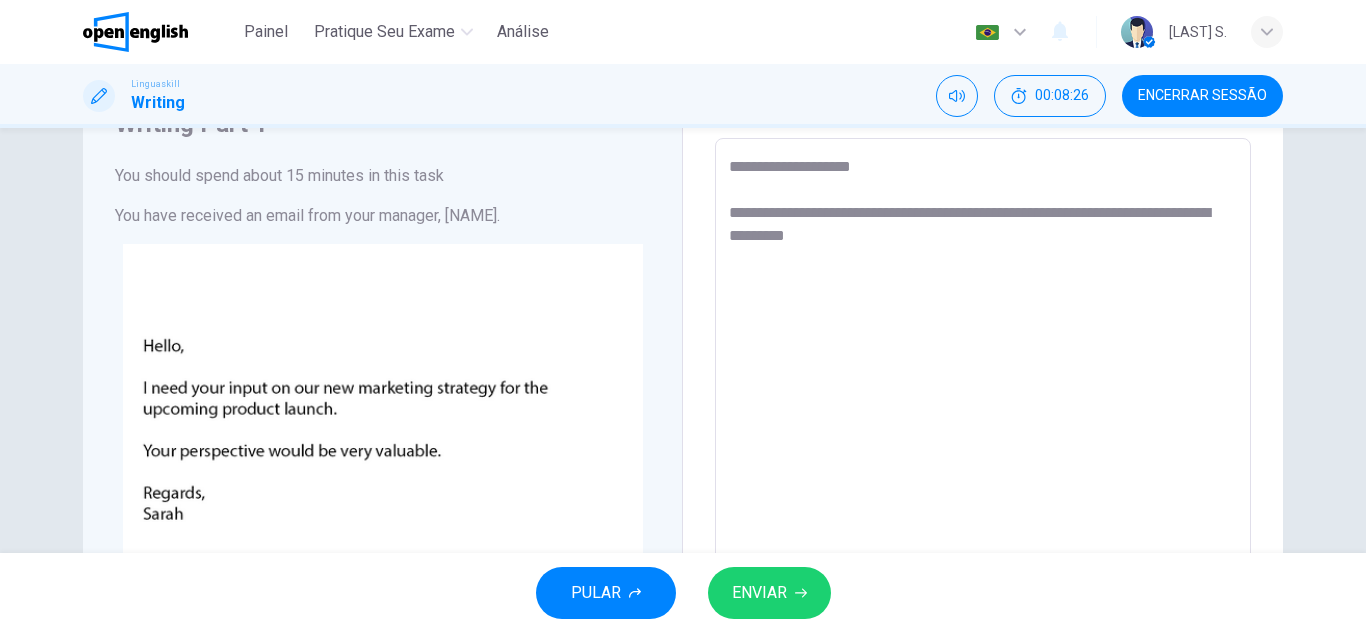 click on "**********" at bounding box center (983, 511) 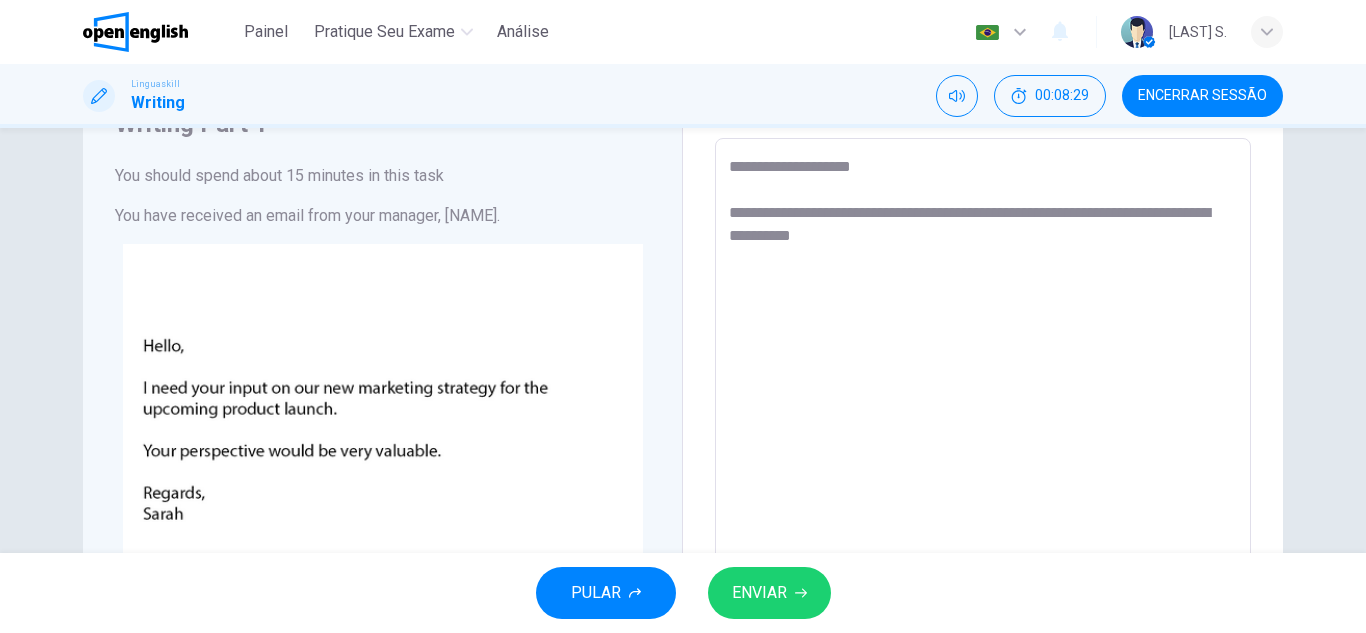 click on "**********" at bounding box center [983, 511] 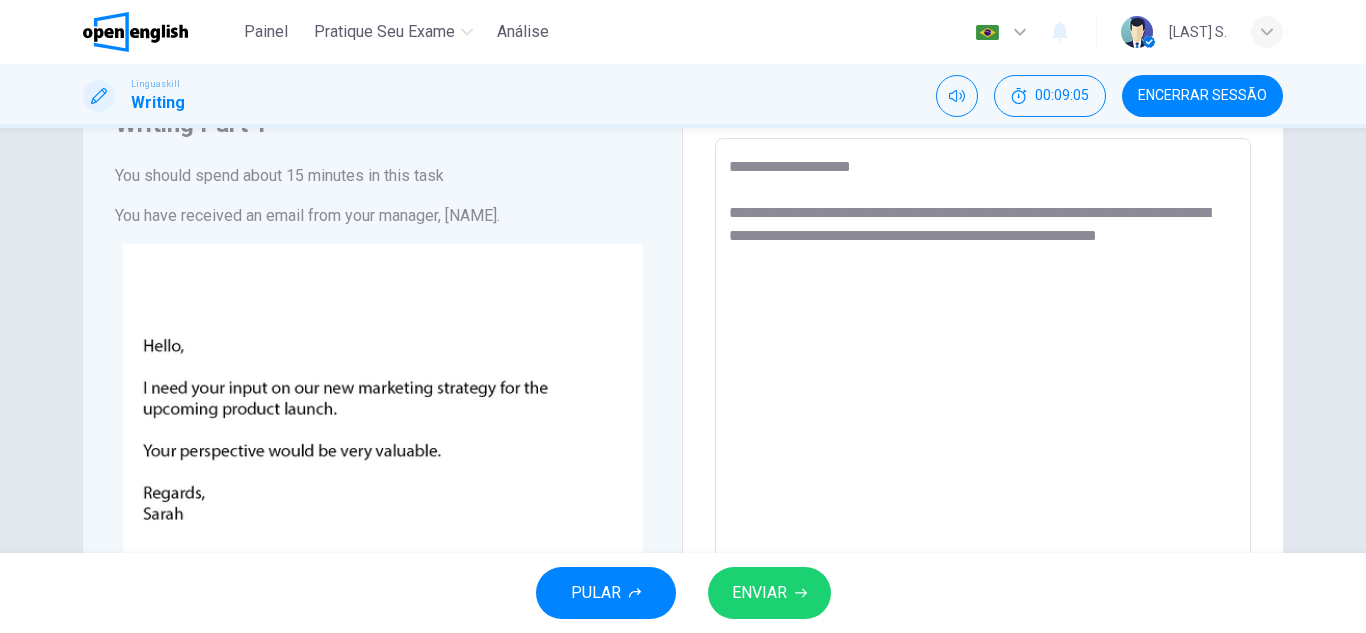 type on "**********" 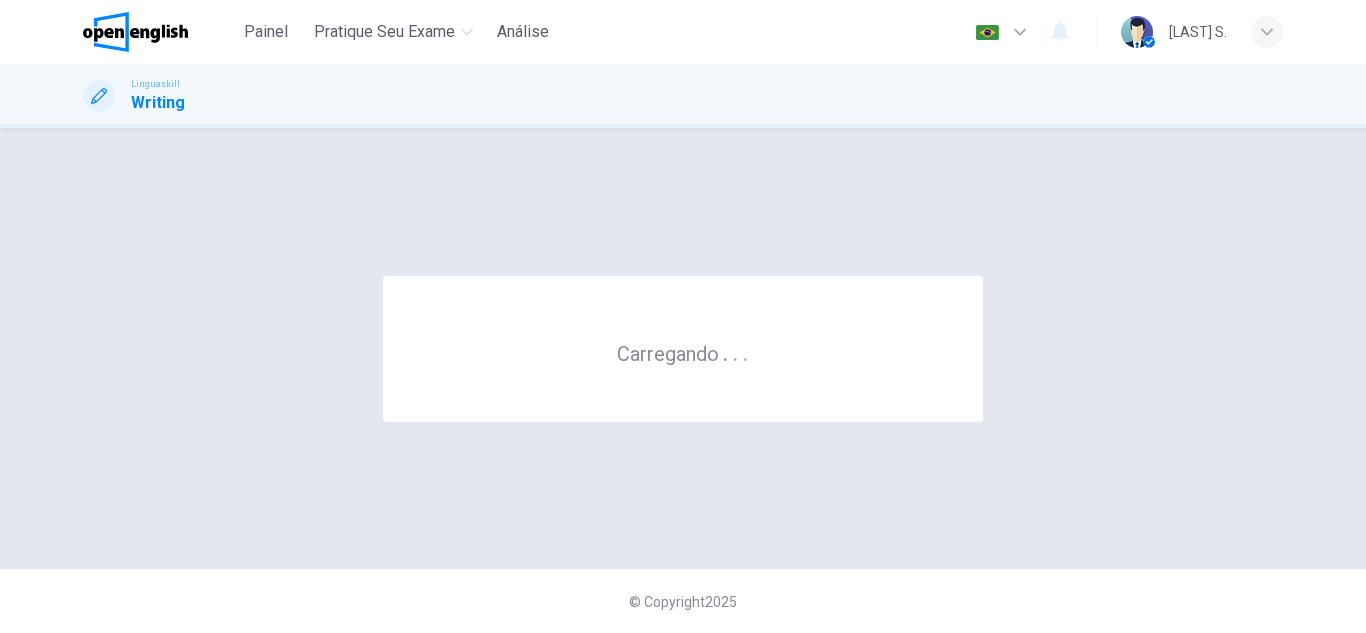 scroll, scrollTop: 0, scrollLeft: 0, axis: both 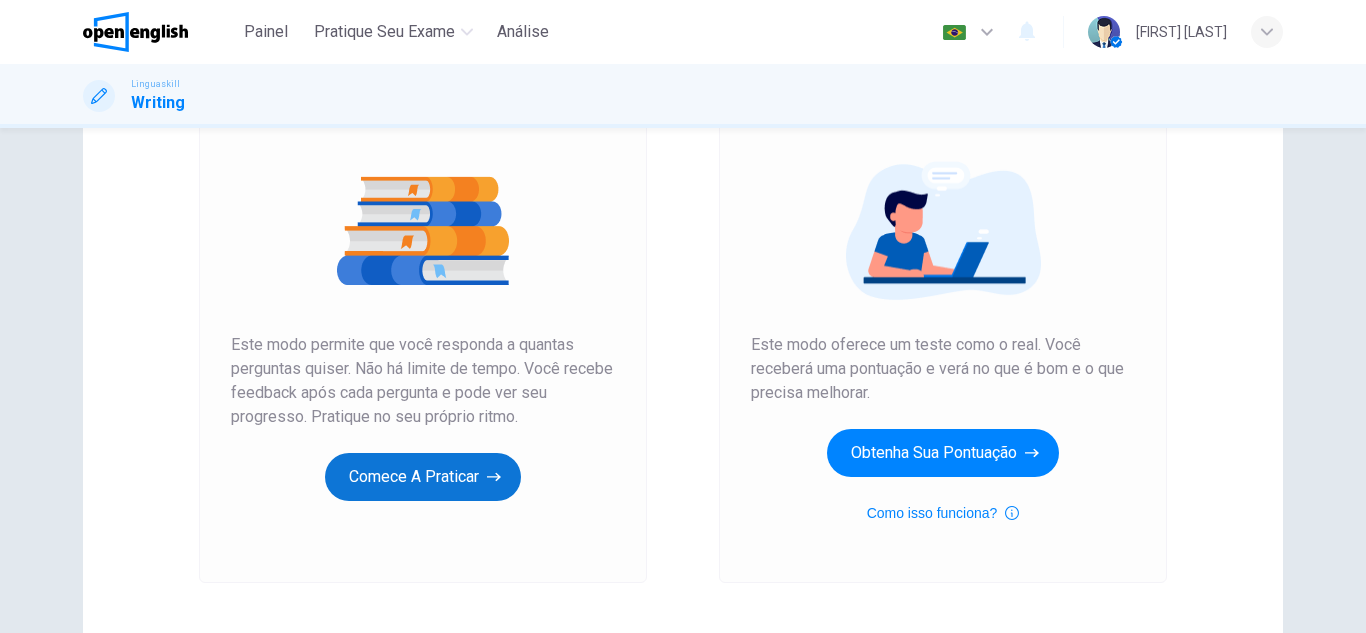 click on "Comece a praticar" at bounding box center (423, 477) 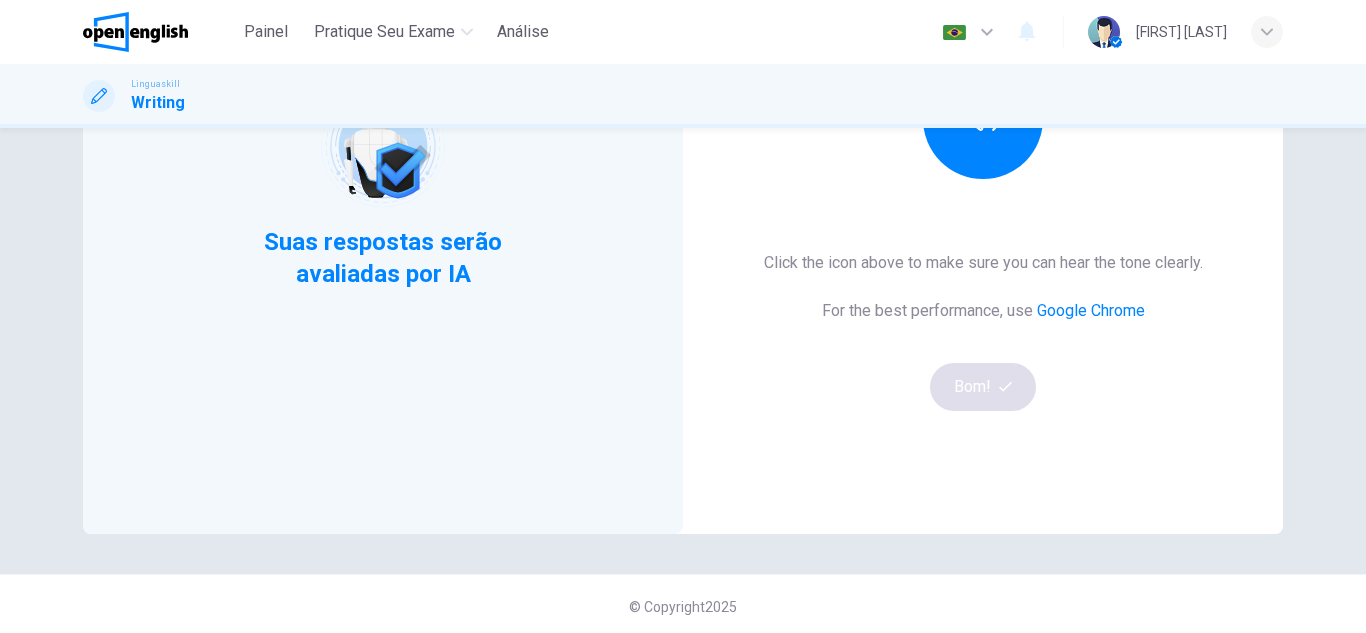 scroll, scrollTop: 334, scrollLeft: 0, axis: vertical 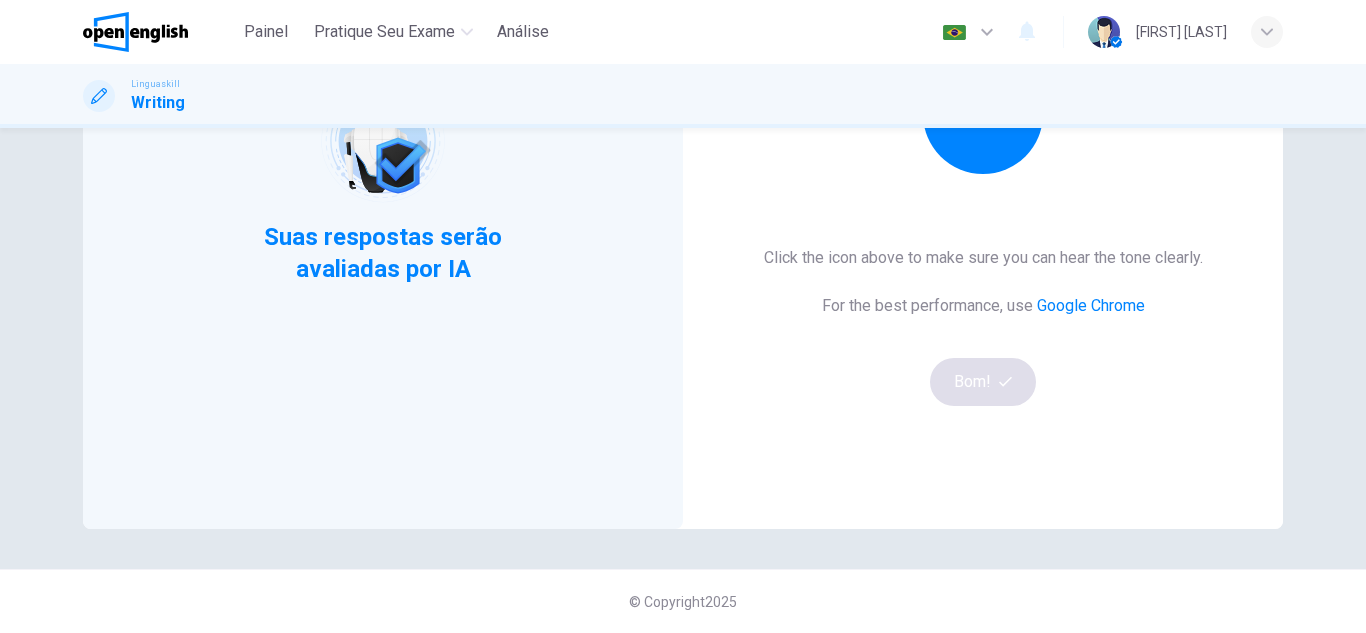 click on "Click the icon above to make sure you can hear the tone clearly. For the best performance, use Google Chrome Bom!" at bounding box center [983, 326] 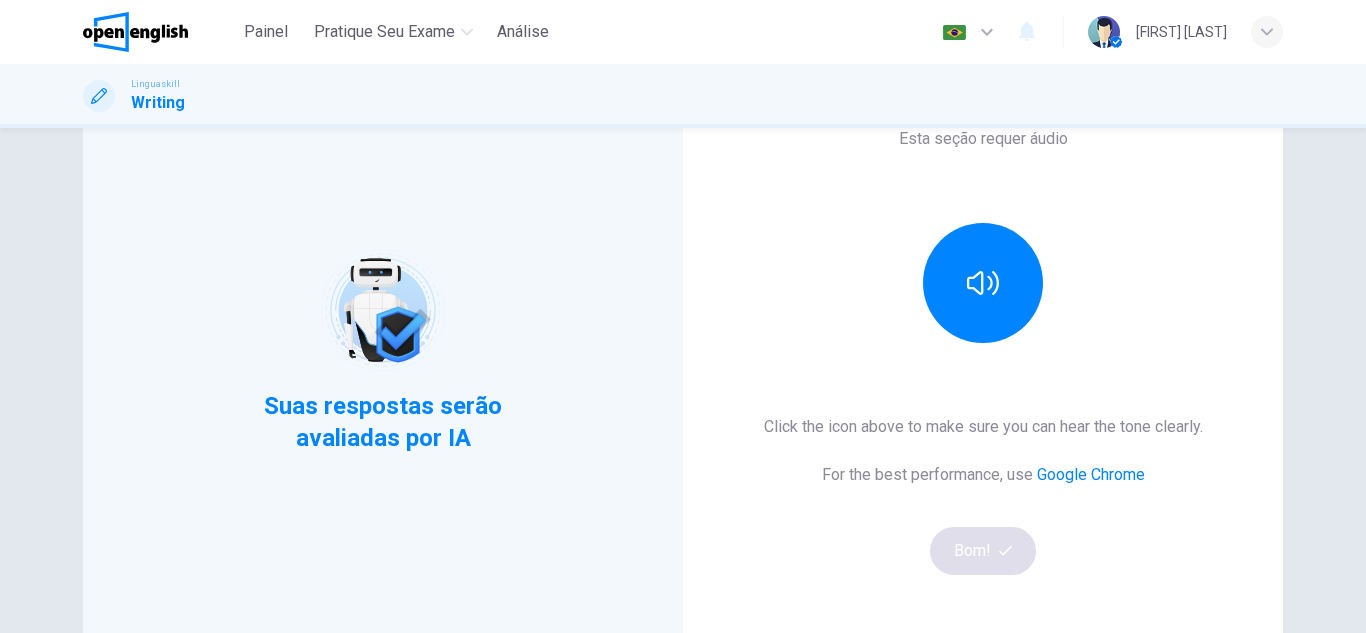 scroll, scrollTop: 134, scrollLeft: 0, axis: vertical 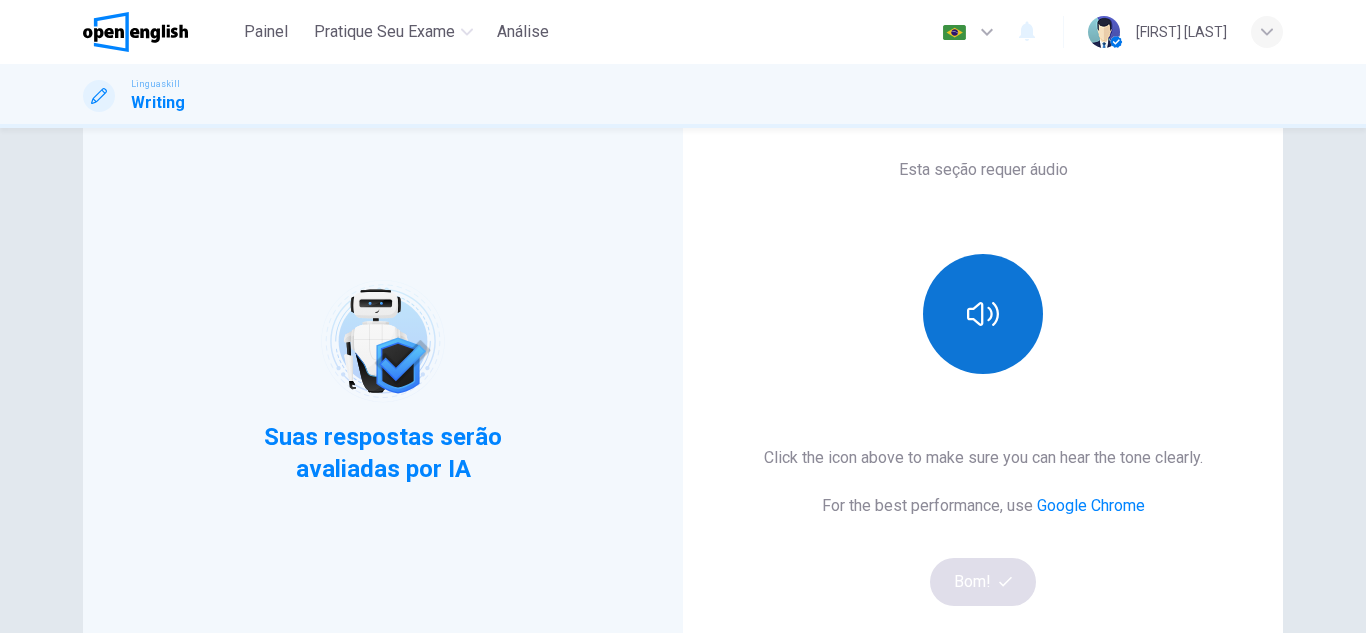 click at bounding box center (983, 314) 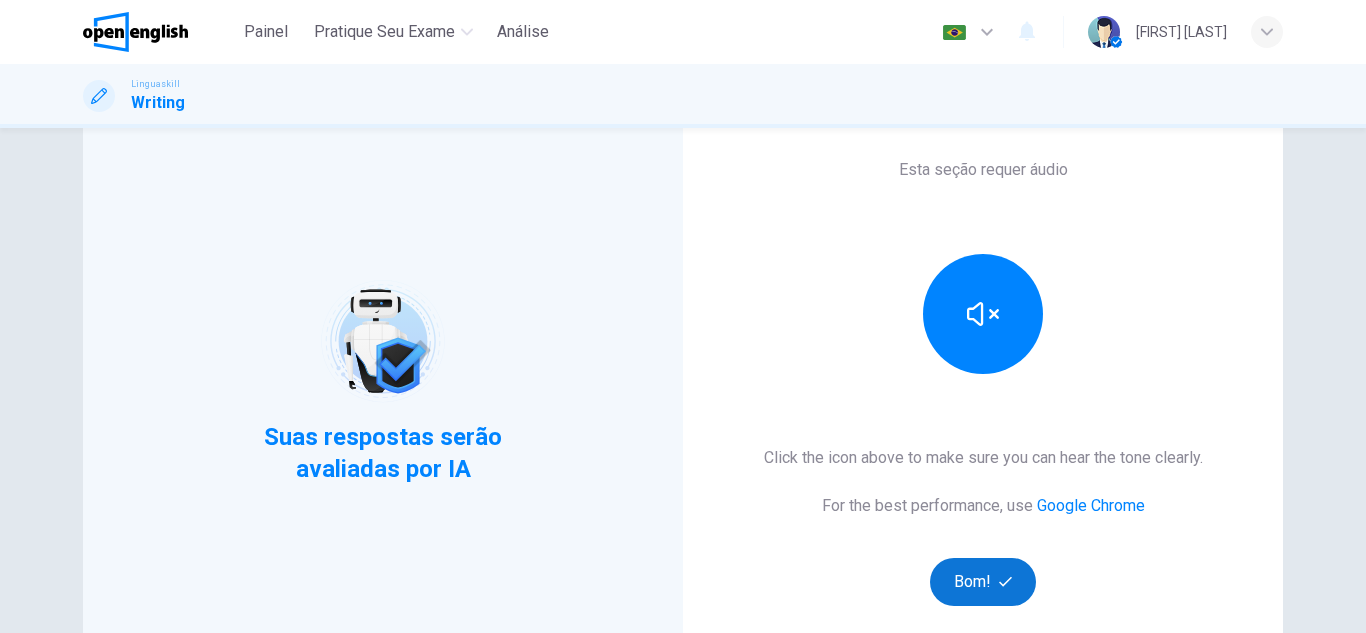 click on "Bom!" at bounding box center (983, 582) 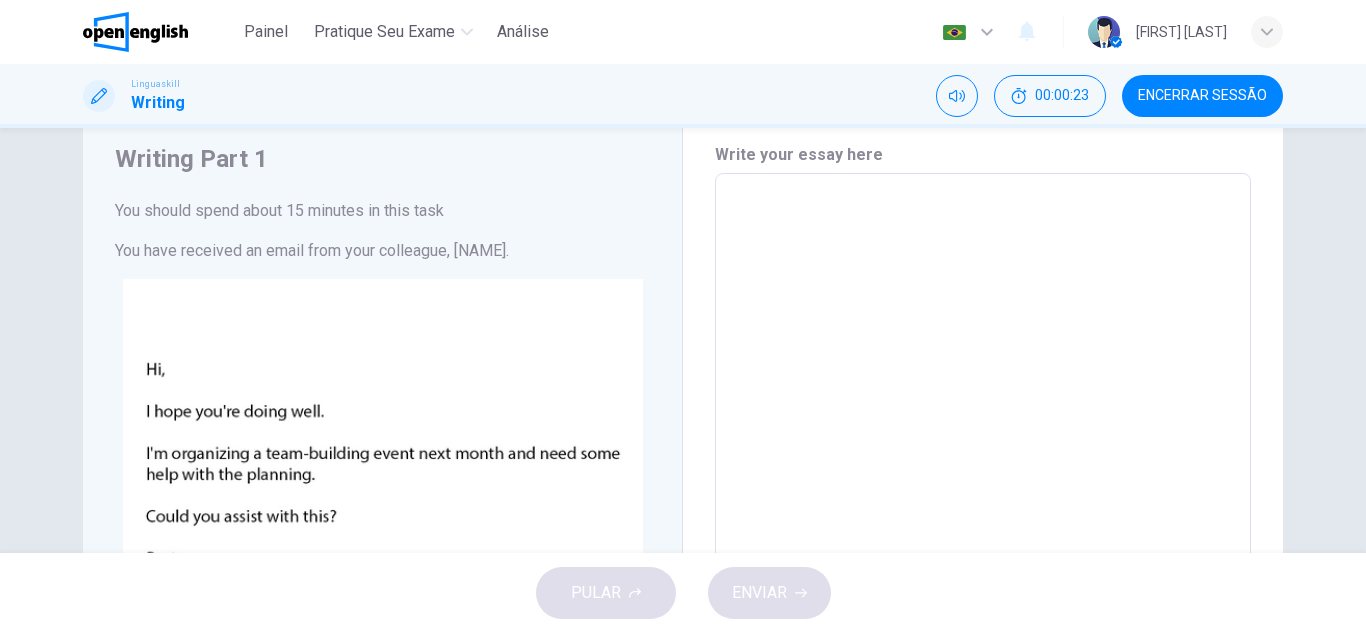 scroll, scrollTop: 100, scrollLeft: 0, axis: vertical 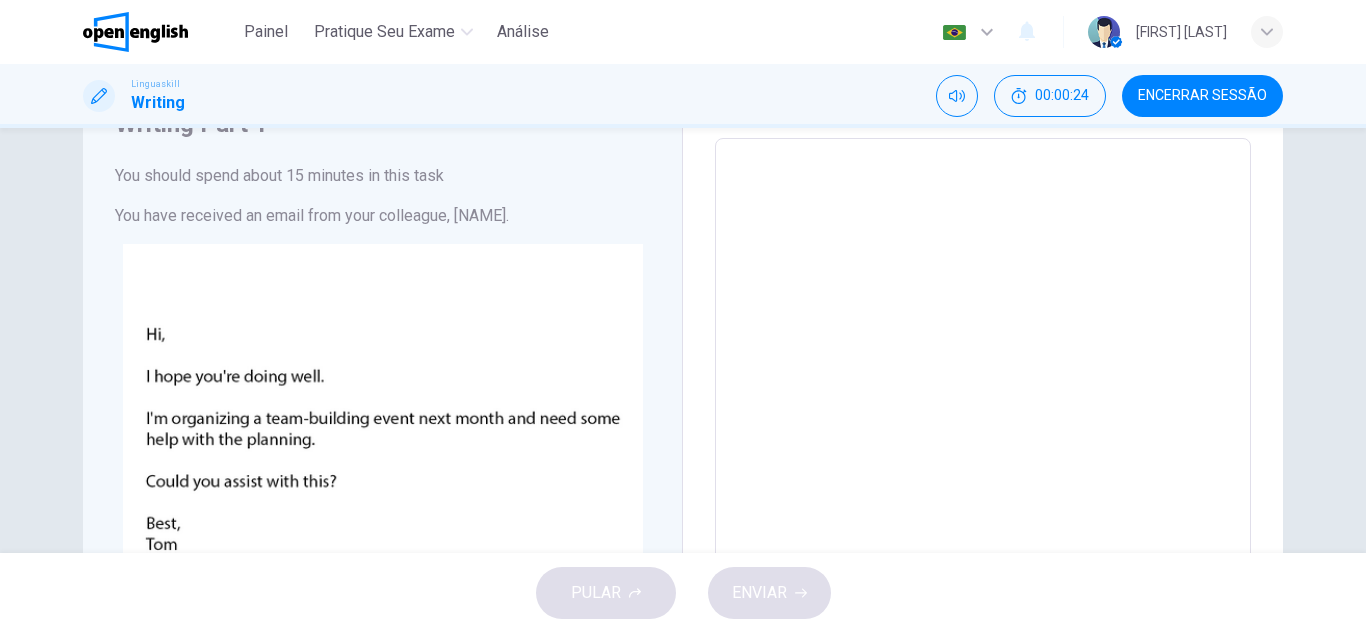 click at bounding box center (983, 523) 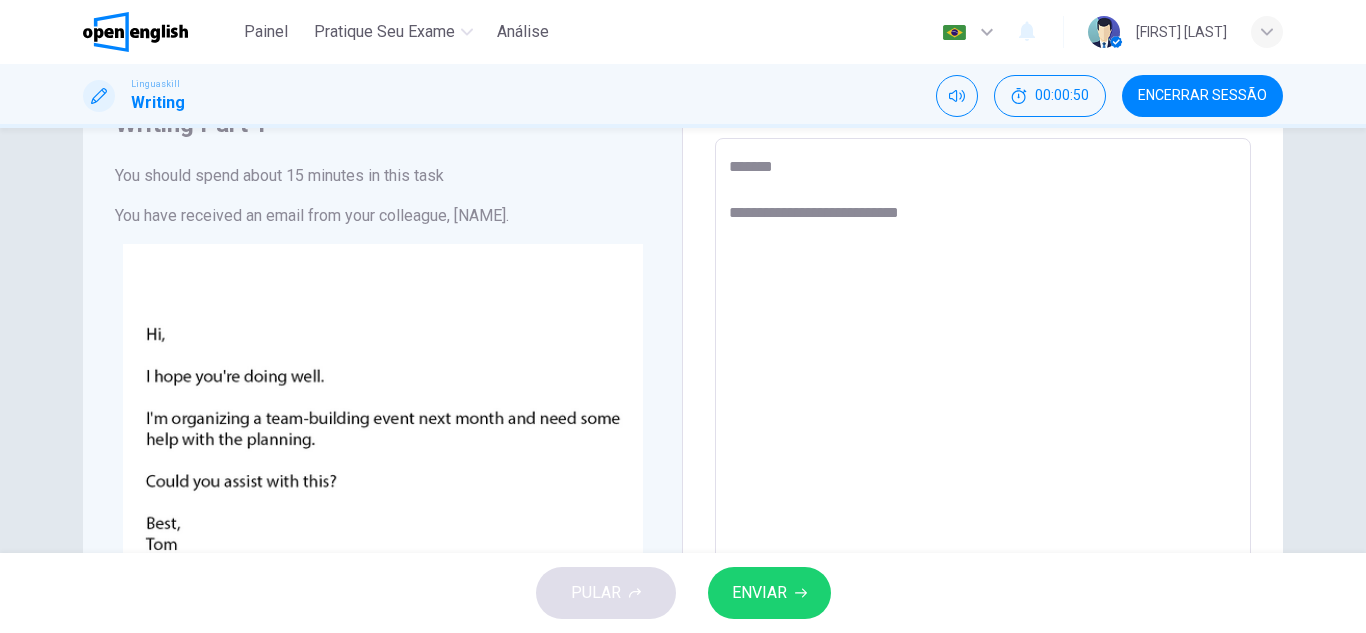 click on "**********" at bounding box center (983, 523) 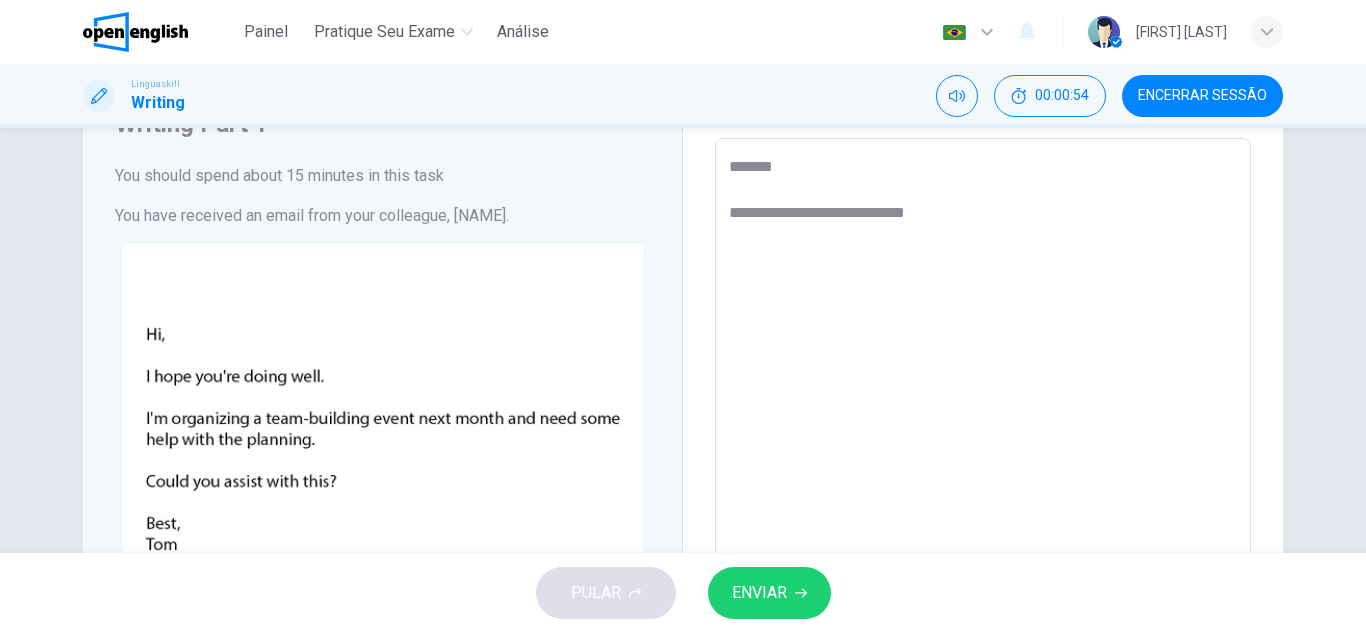 click on "**********" at bounding box center [983, 523] 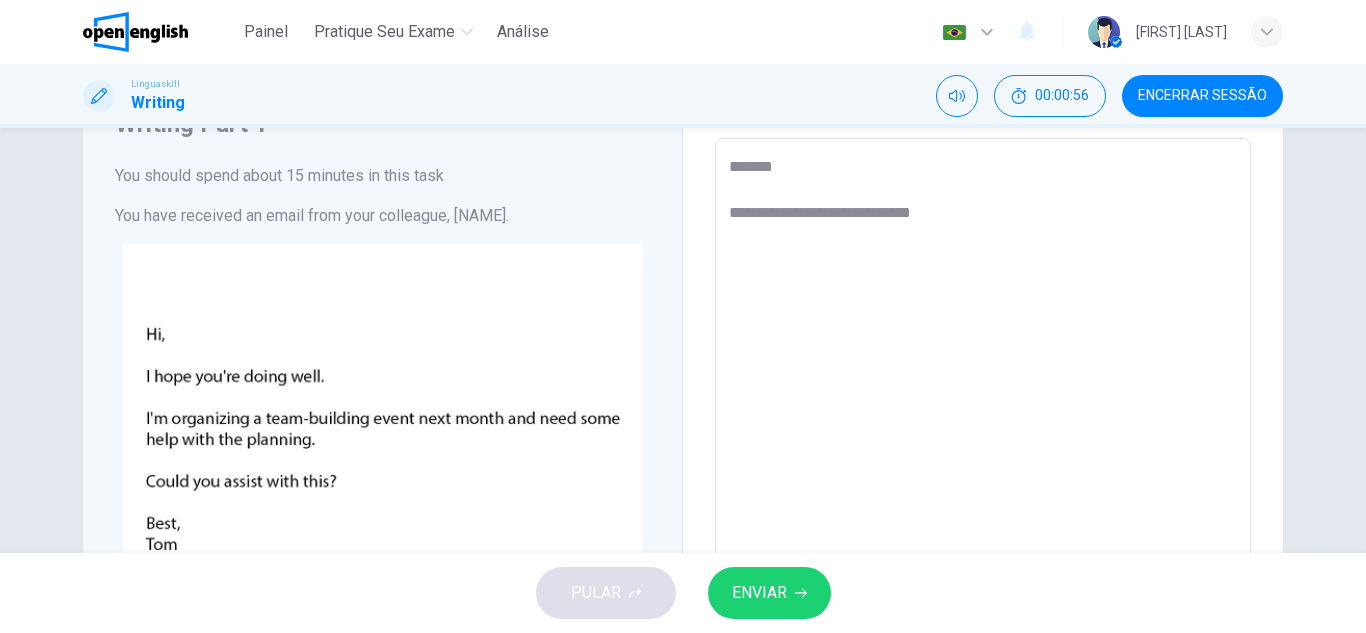 click on "**********" at bounding box center (983, 523) 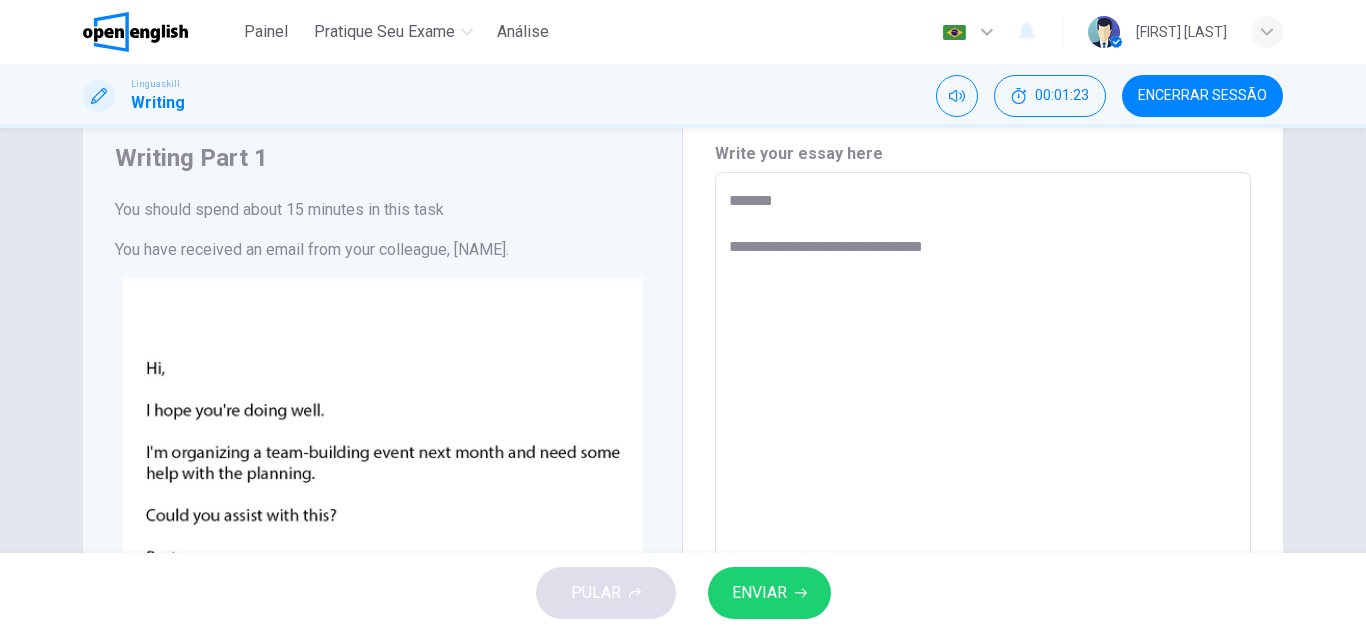 scroll, scrollTop: 0, scrollLeft: 0, axis: both 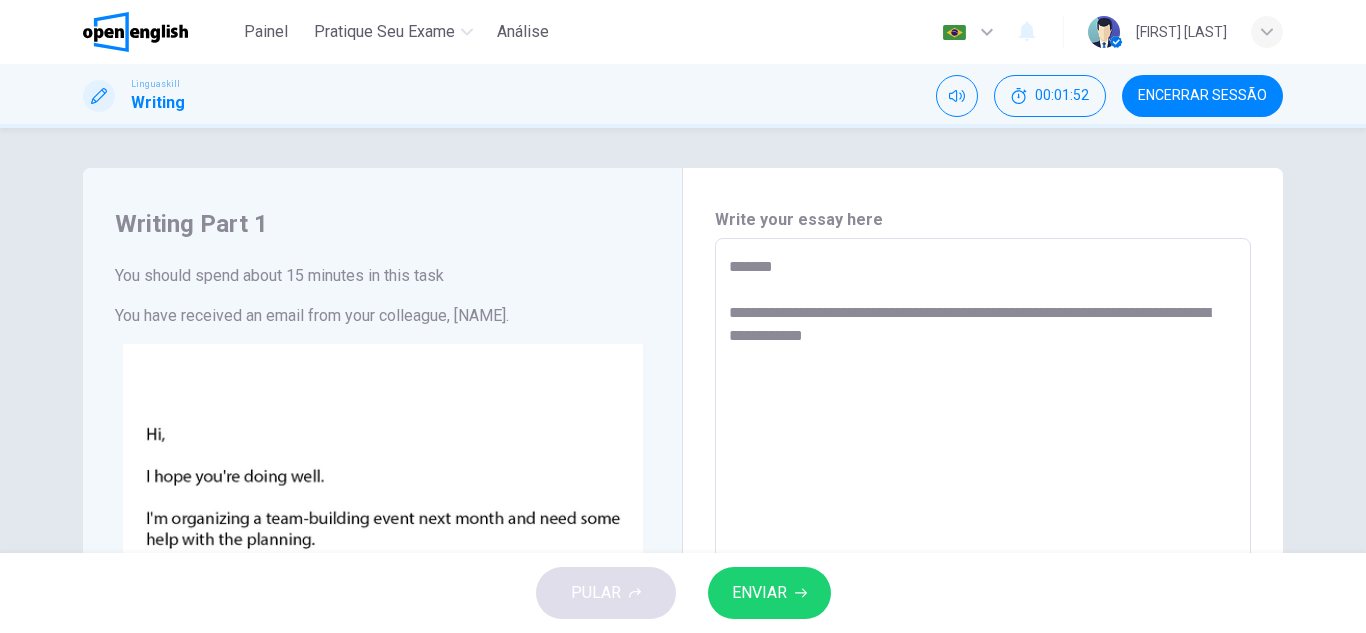 click on "**********" at bounding box center (983, 623) 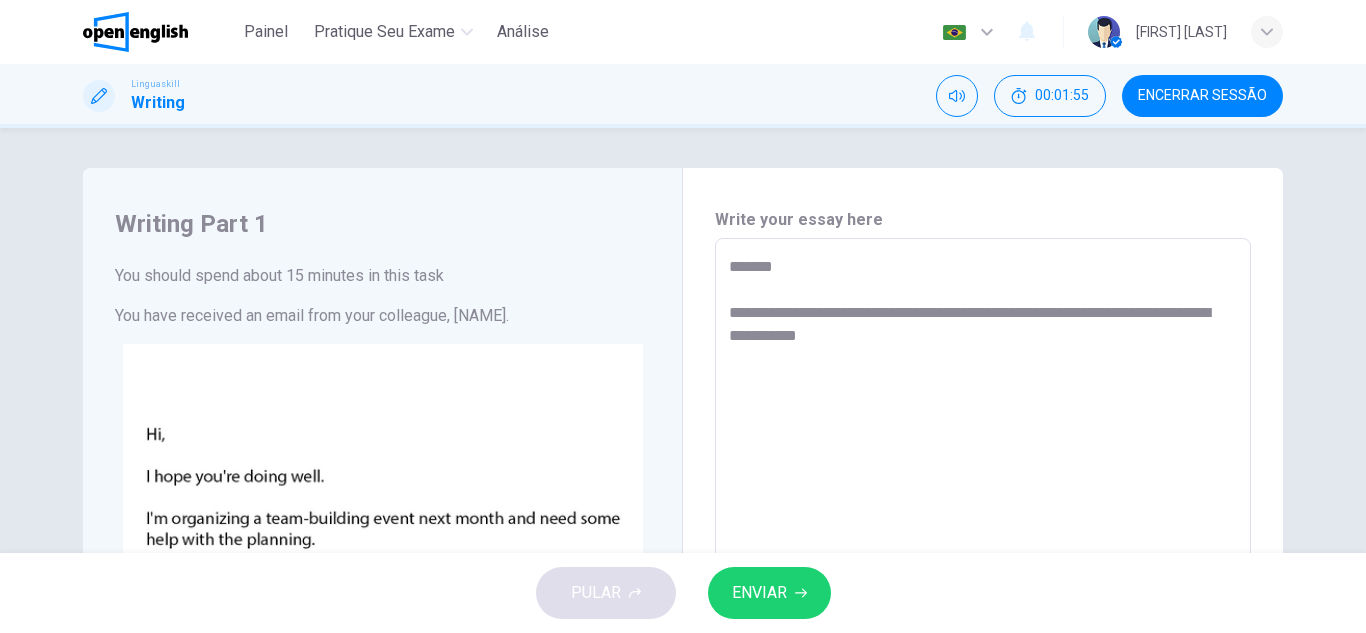 click on "**********" at bounding box center (983, 623) 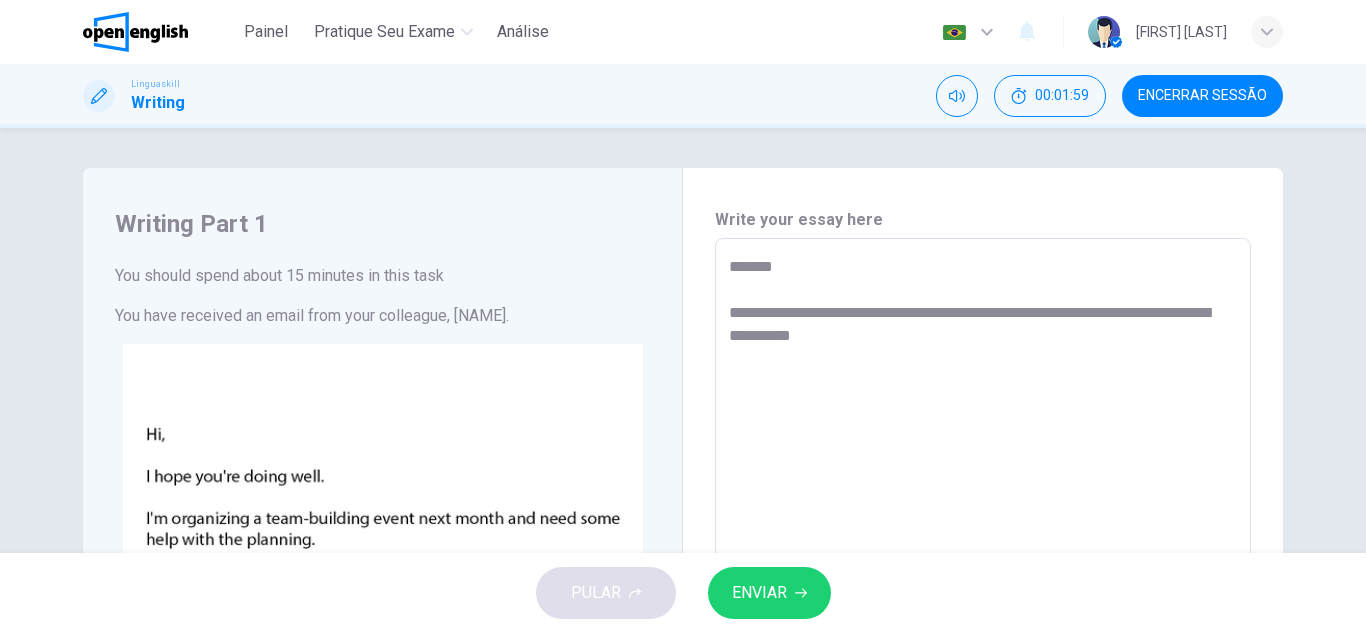 click on "**********" at bounding box center (983, 623) 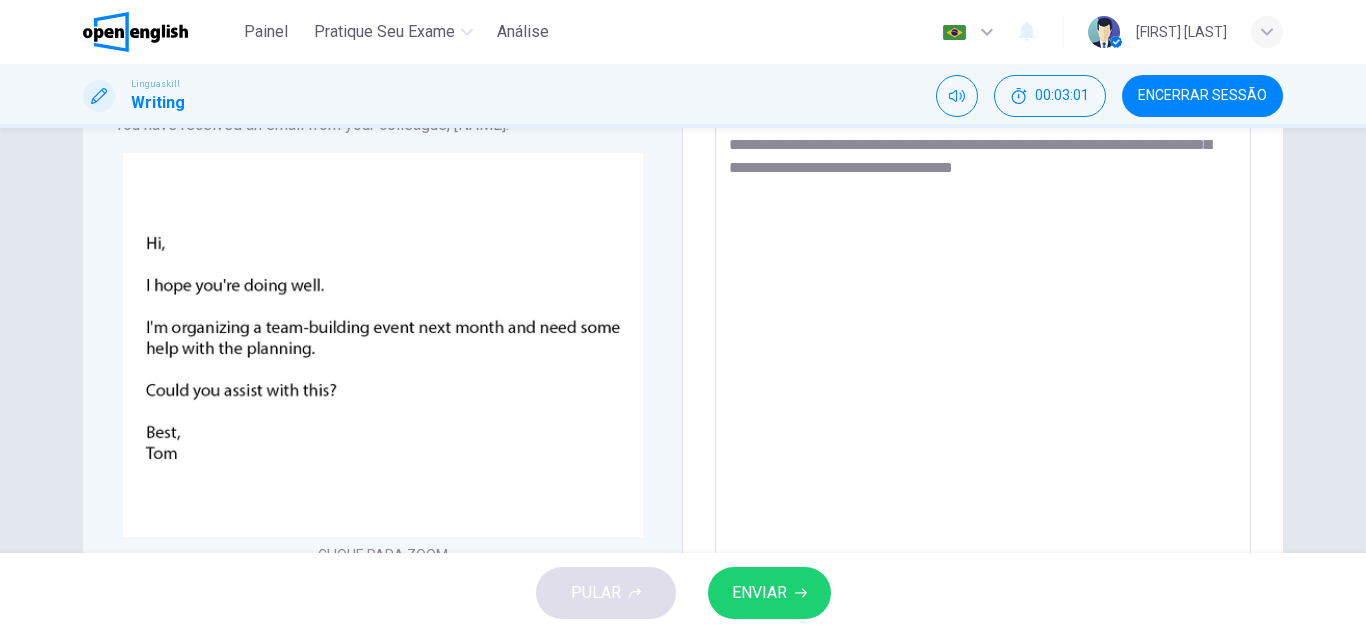 scroll, scrollTop: 200, scrollLeft: 0, axis: vertical 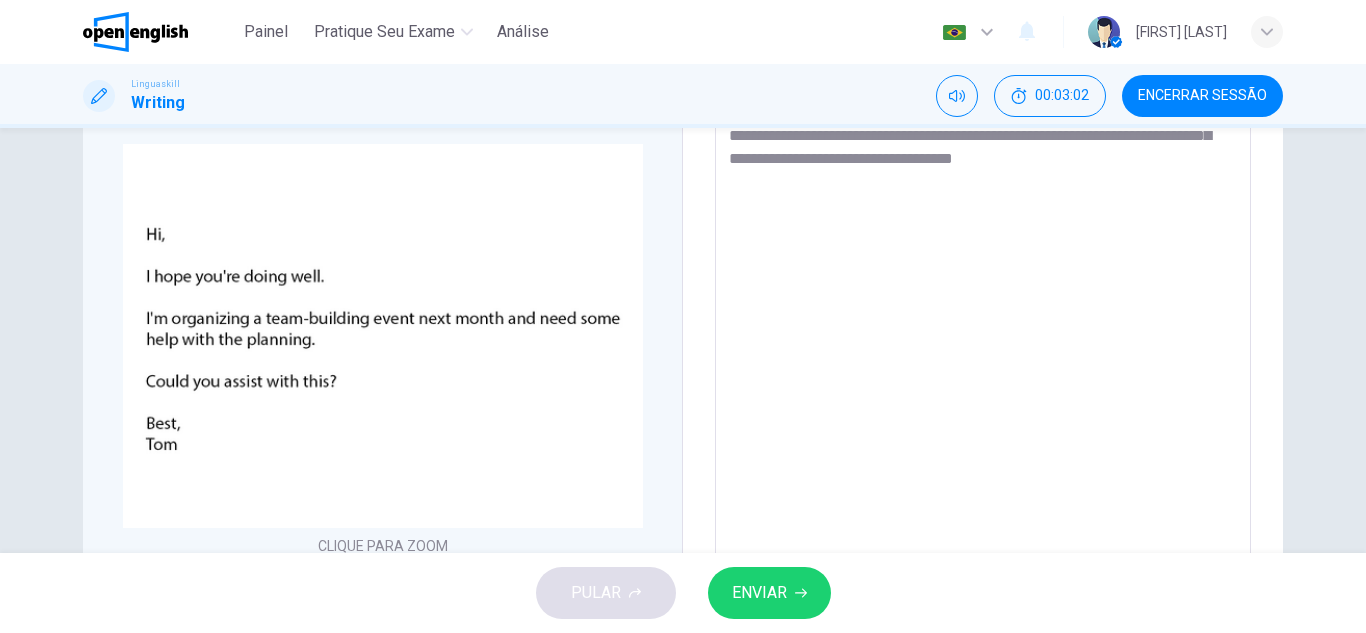 click on "**********" at bounding box center (983, 423) 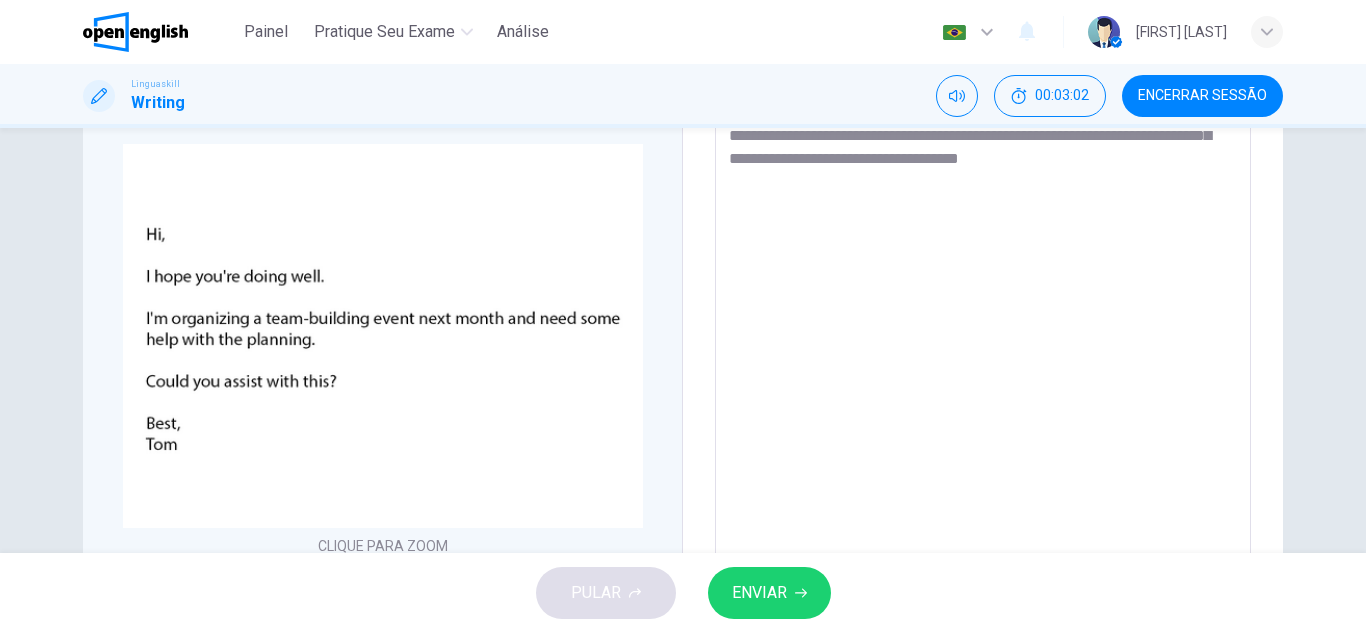 scroll, scrollTop: 197, scrollLeft: 0, axis: vertical 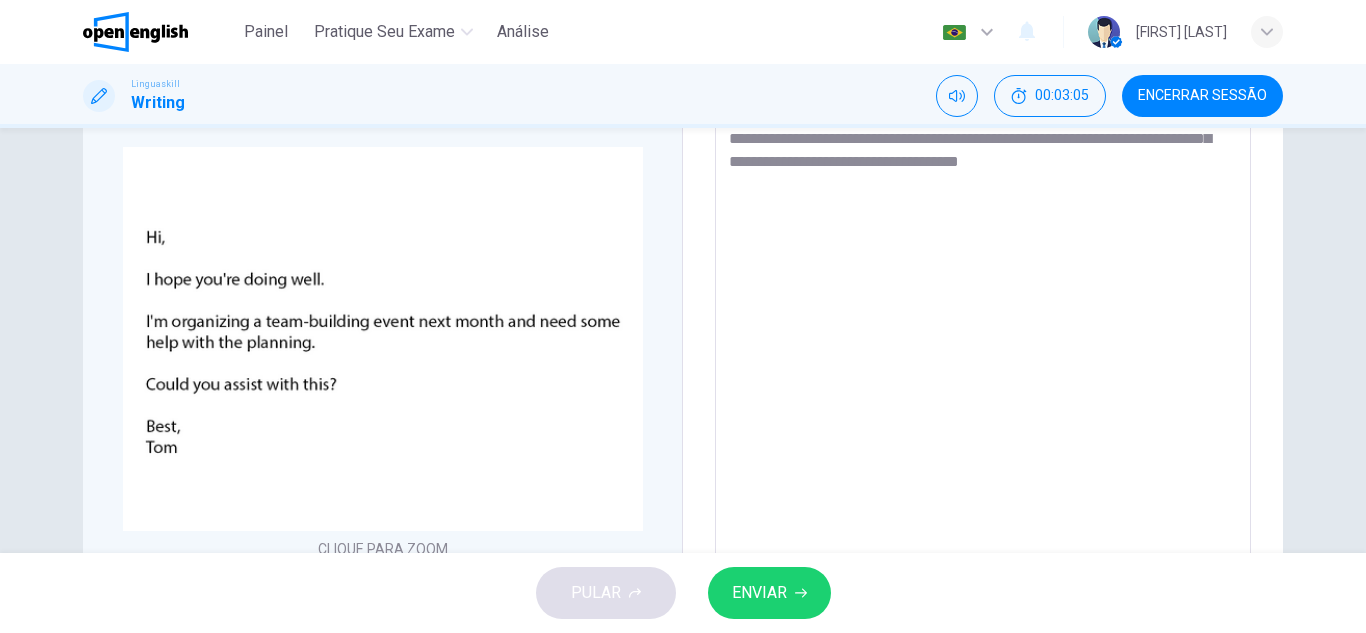 click on "**********" at bounding box center (983, 426) 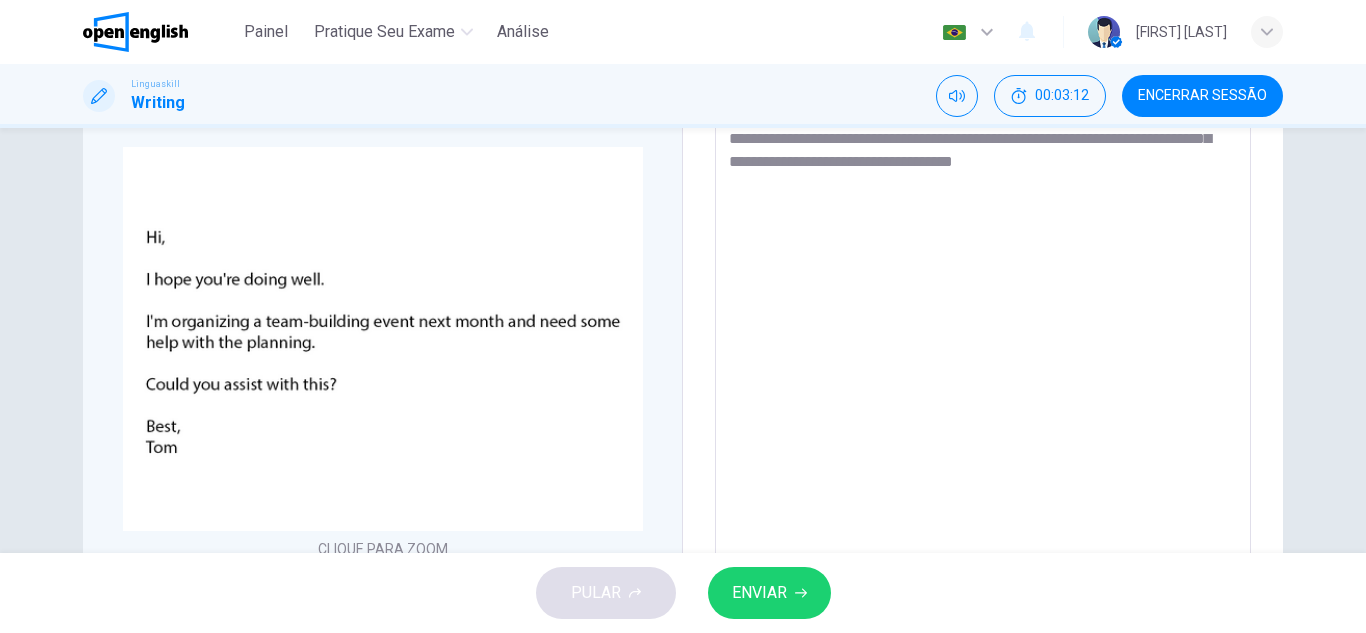 click on "**********" at bounding box center [983, 426] 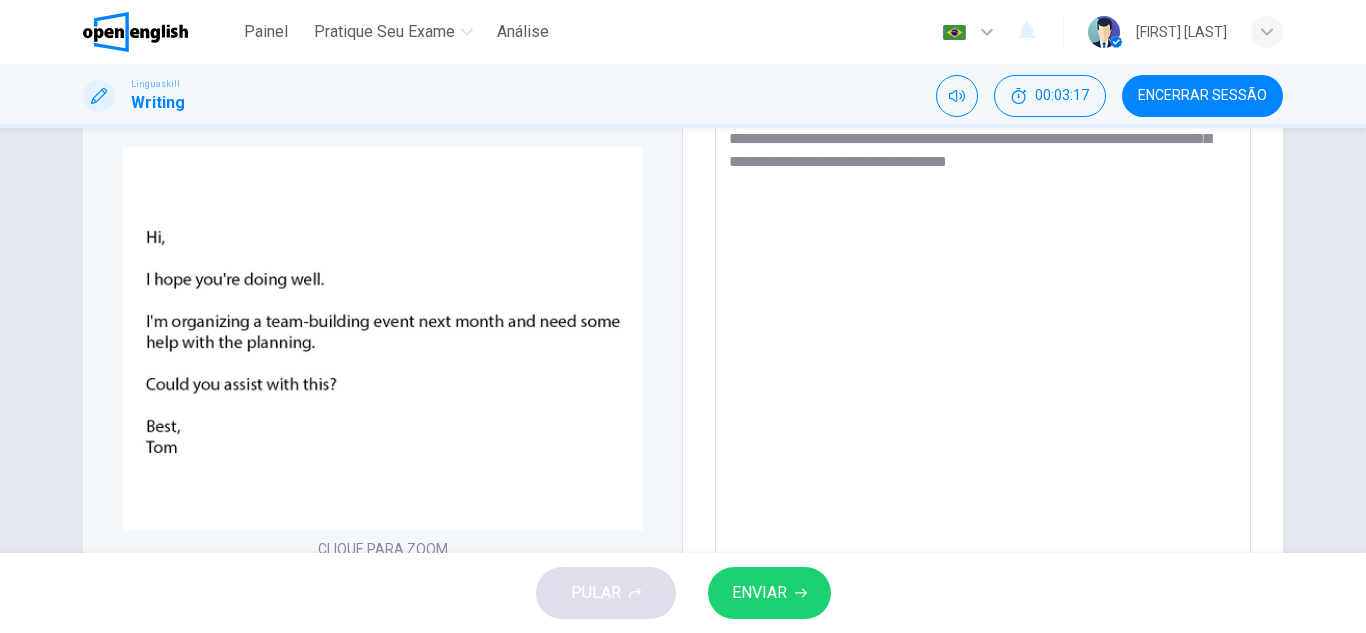 scroll, scrollTop: 97, scrollLeft: 0, axis: vertical 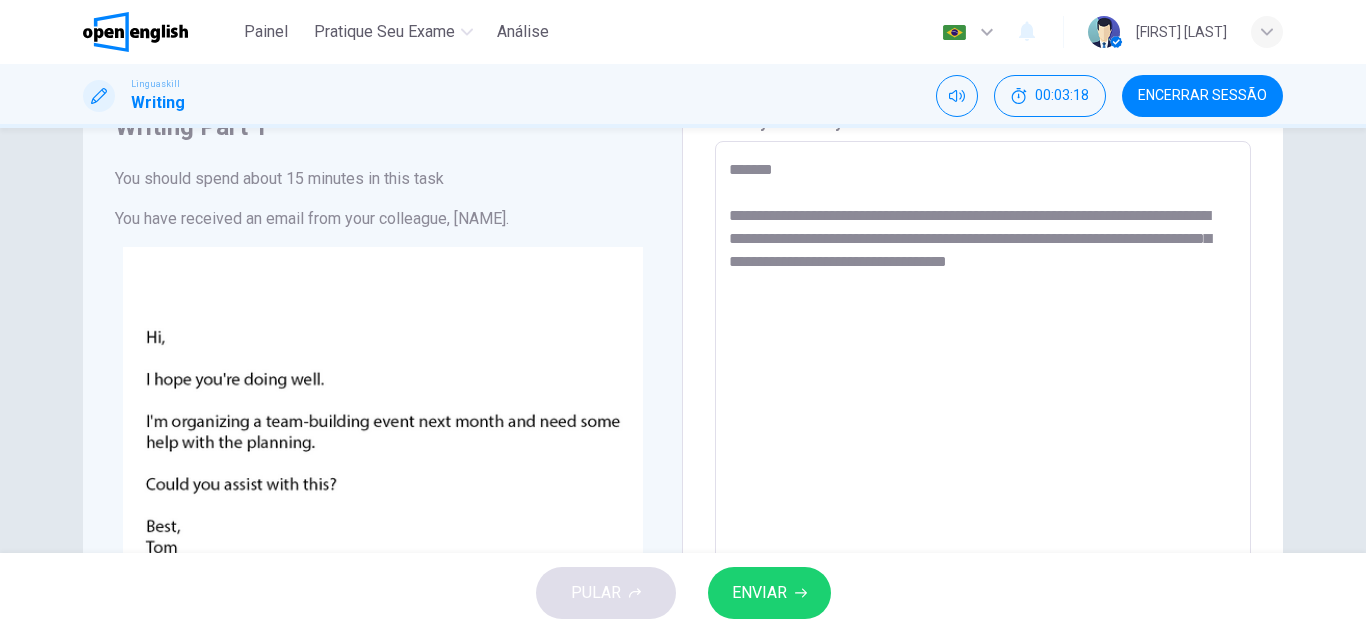 click on "**********" at bounding box center [983, 526] 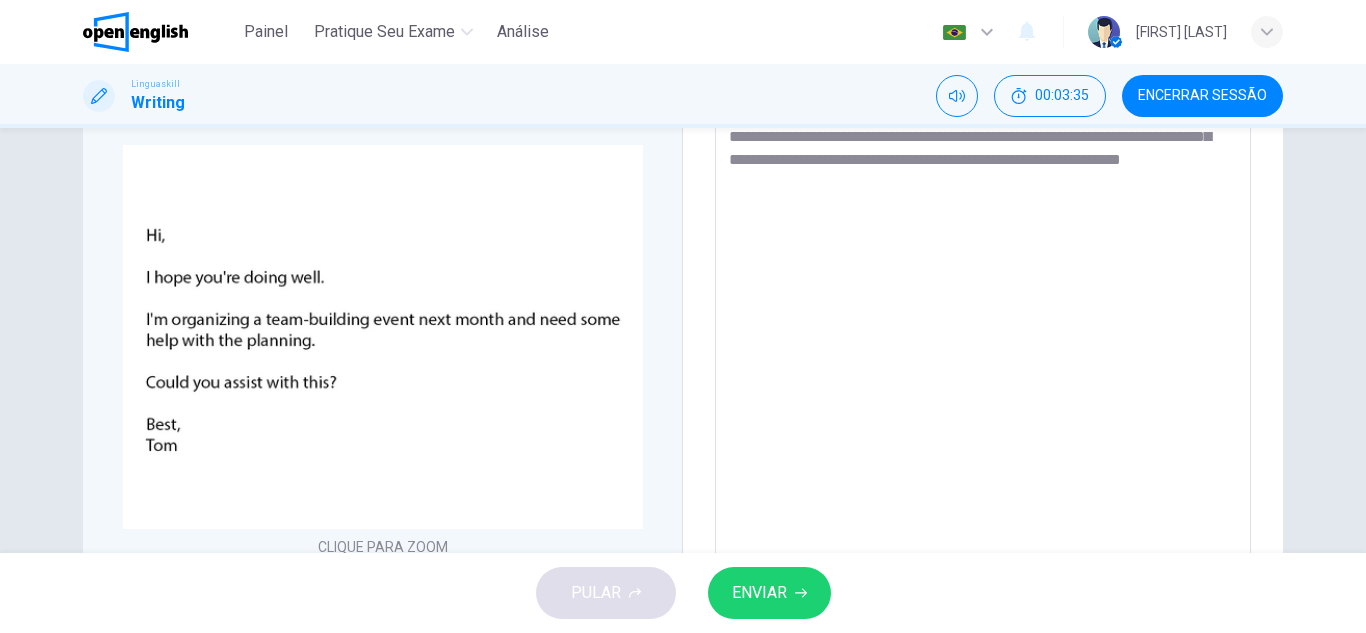 scroll, scrollTop: 197, scrollLeft: 0, axis: vertical 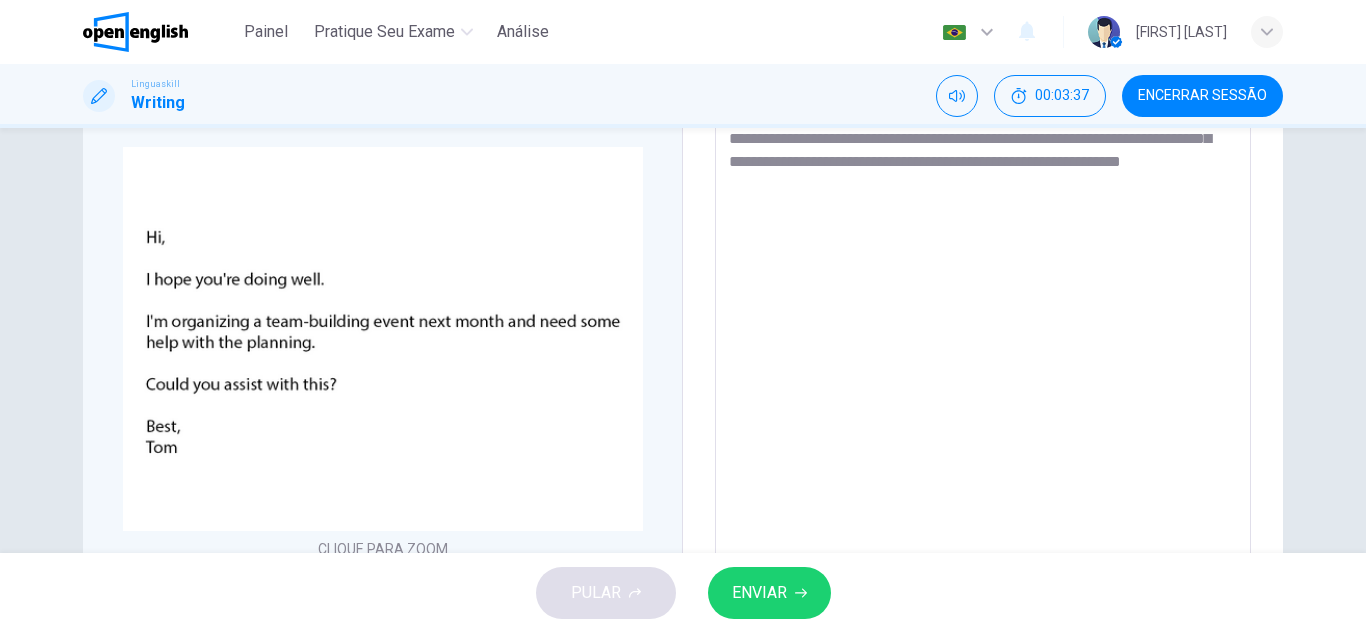 click on "**********" at bounding box center [983, 426] 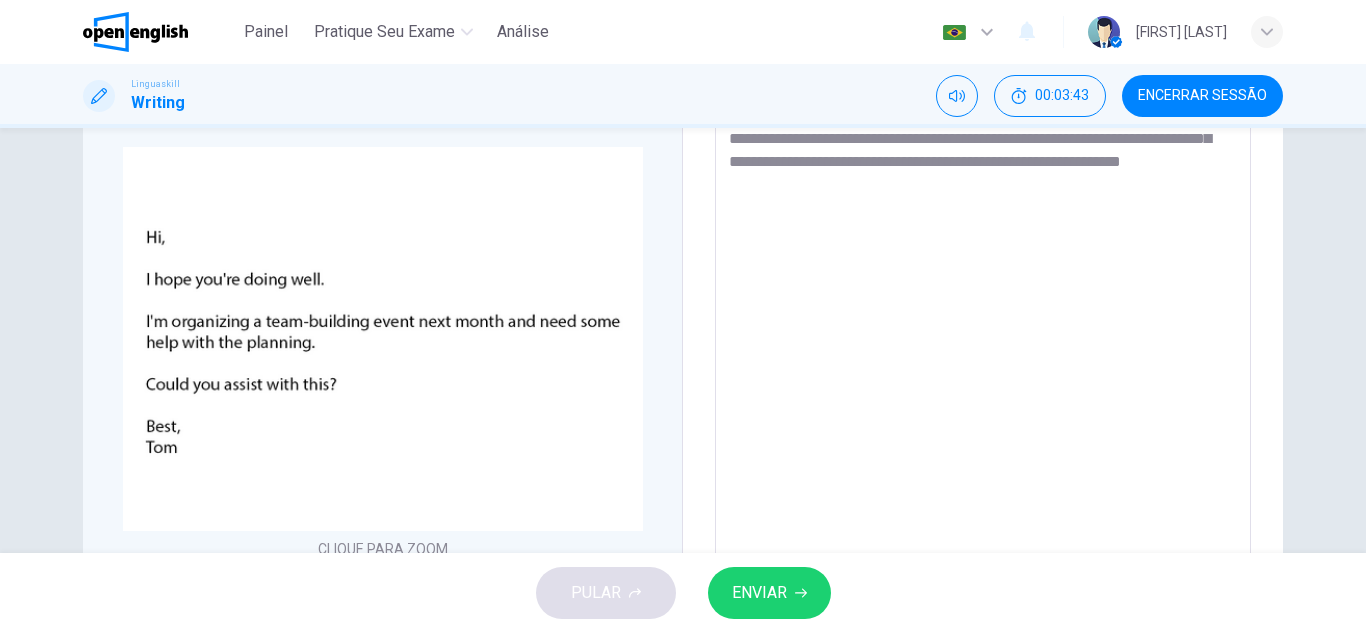 click on "**********" at bounding box center (983, 426) 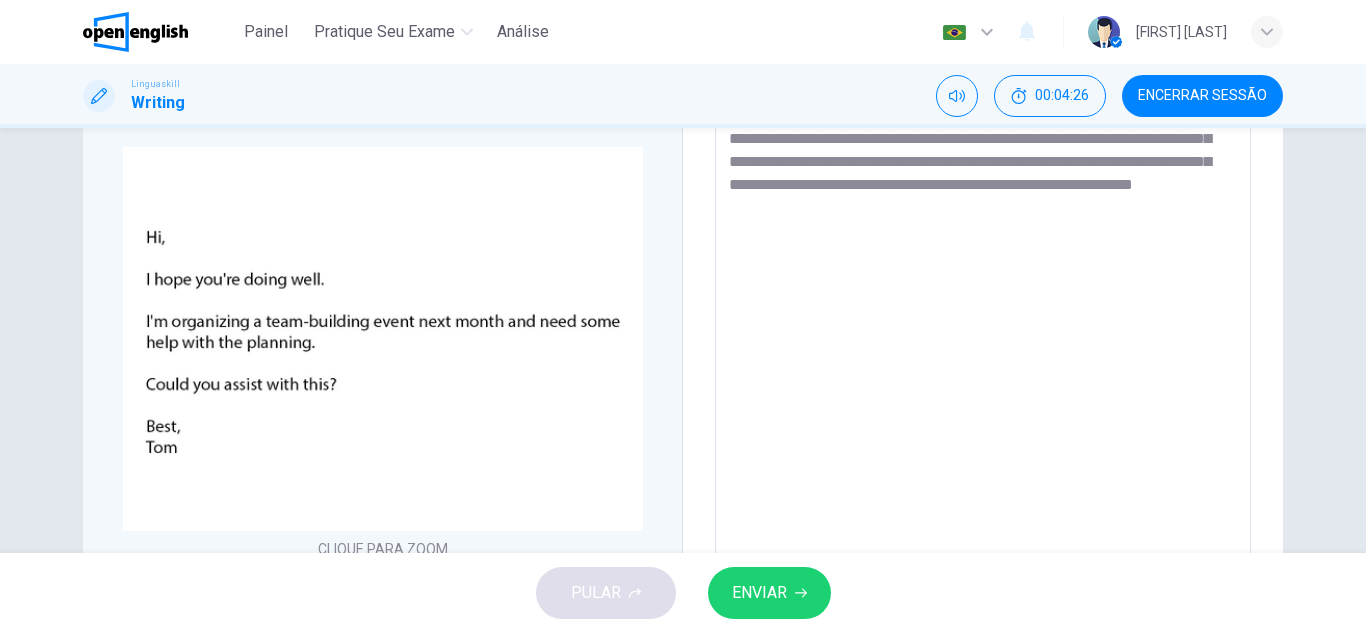 click on "**********" at bounding box center (983, 426) 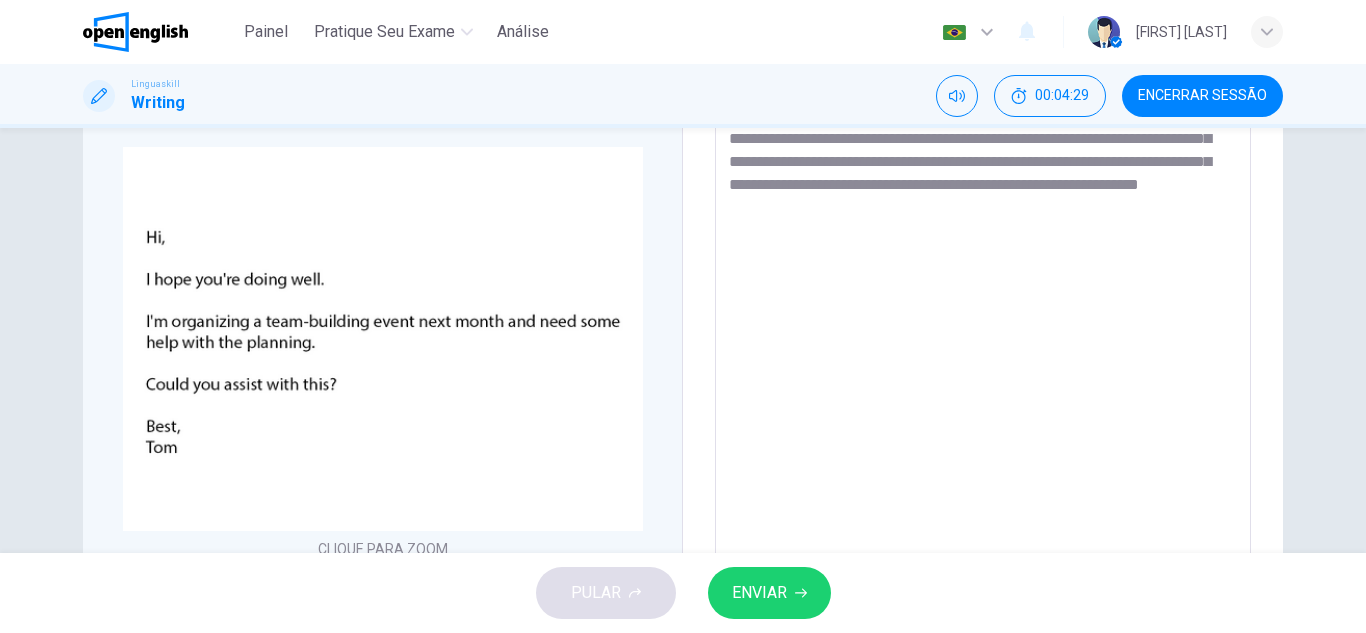 click on "**********" at bounding box center (983, 426) 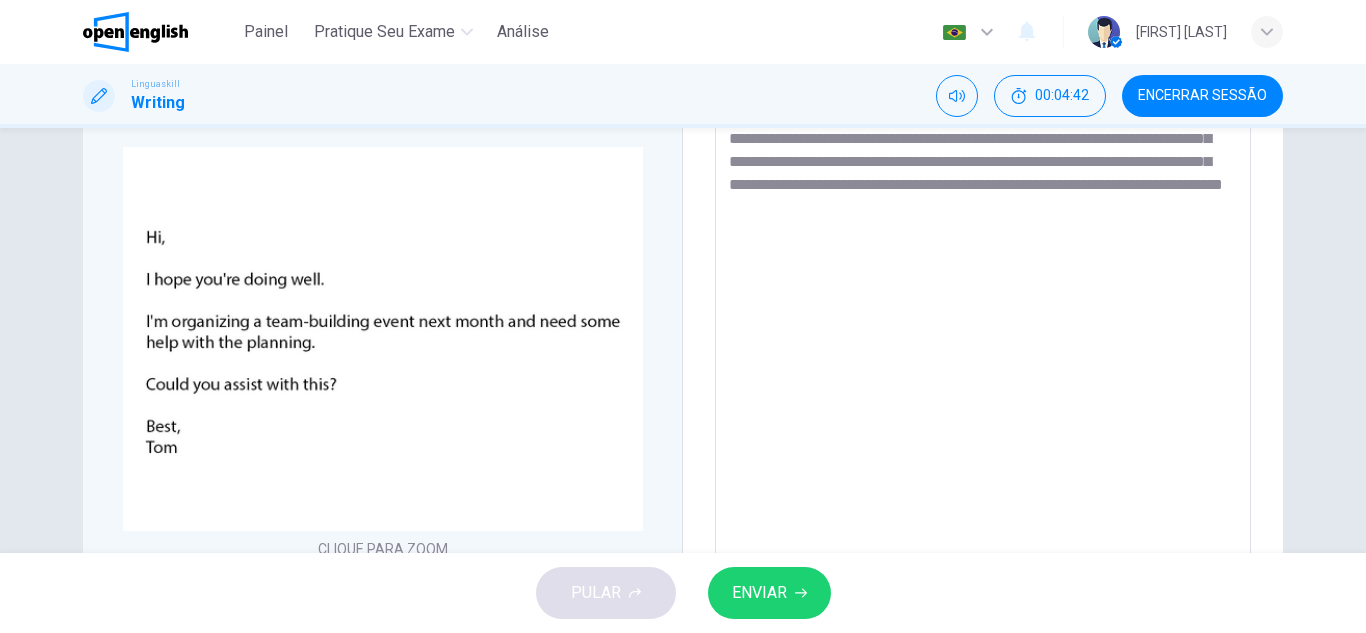 click on "**********" at bounding box center [983, 426] 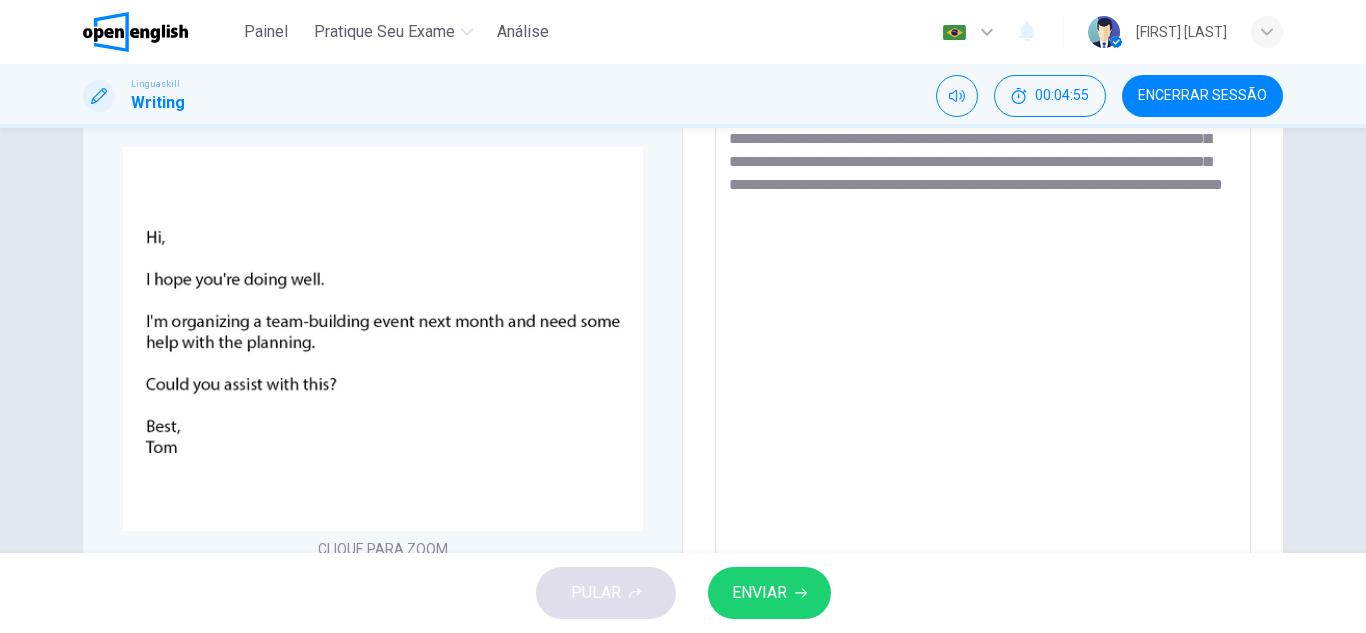 click on "**********" at bounding box center [983, 426] 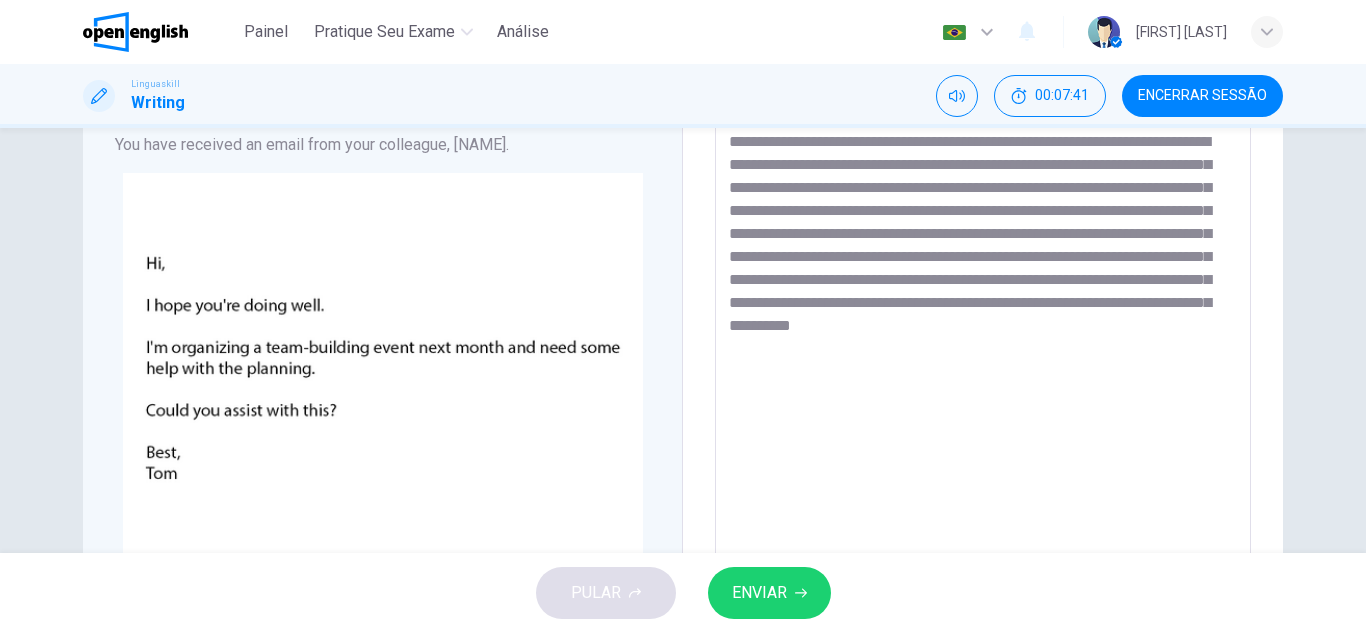 scroll, scrollTop: 97, scrollLeft: 0, axis: vertical 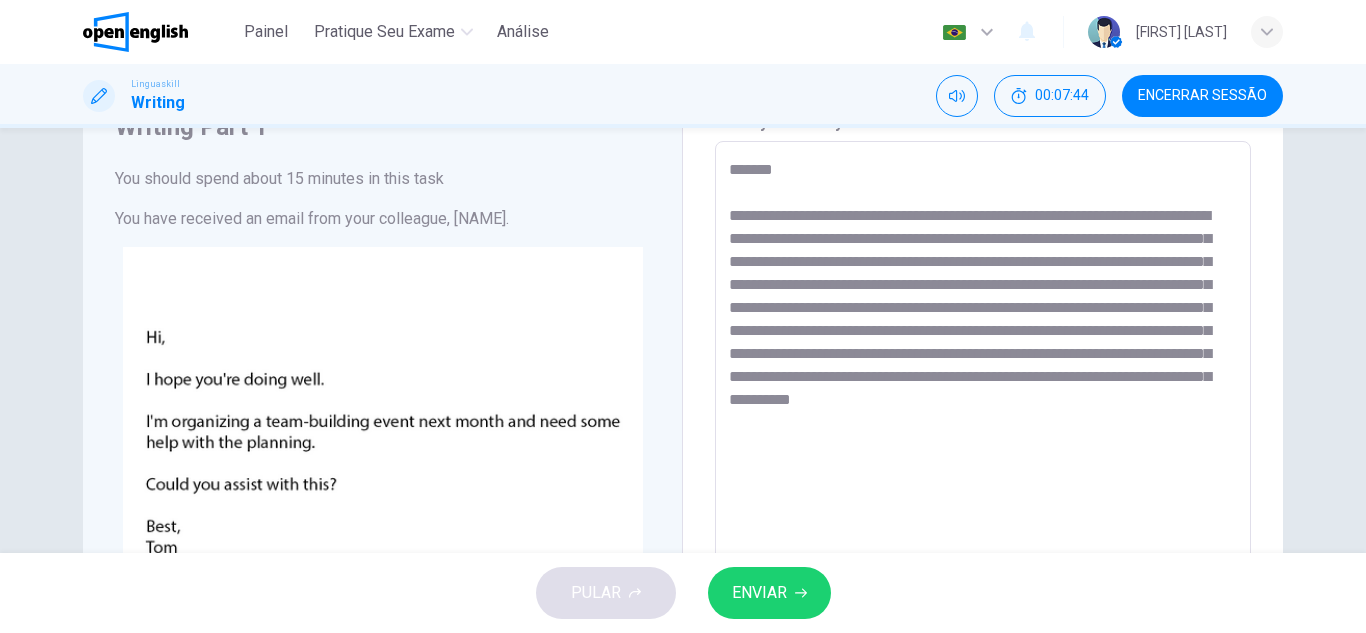 click on "**********" at bounding box center (983, 526) 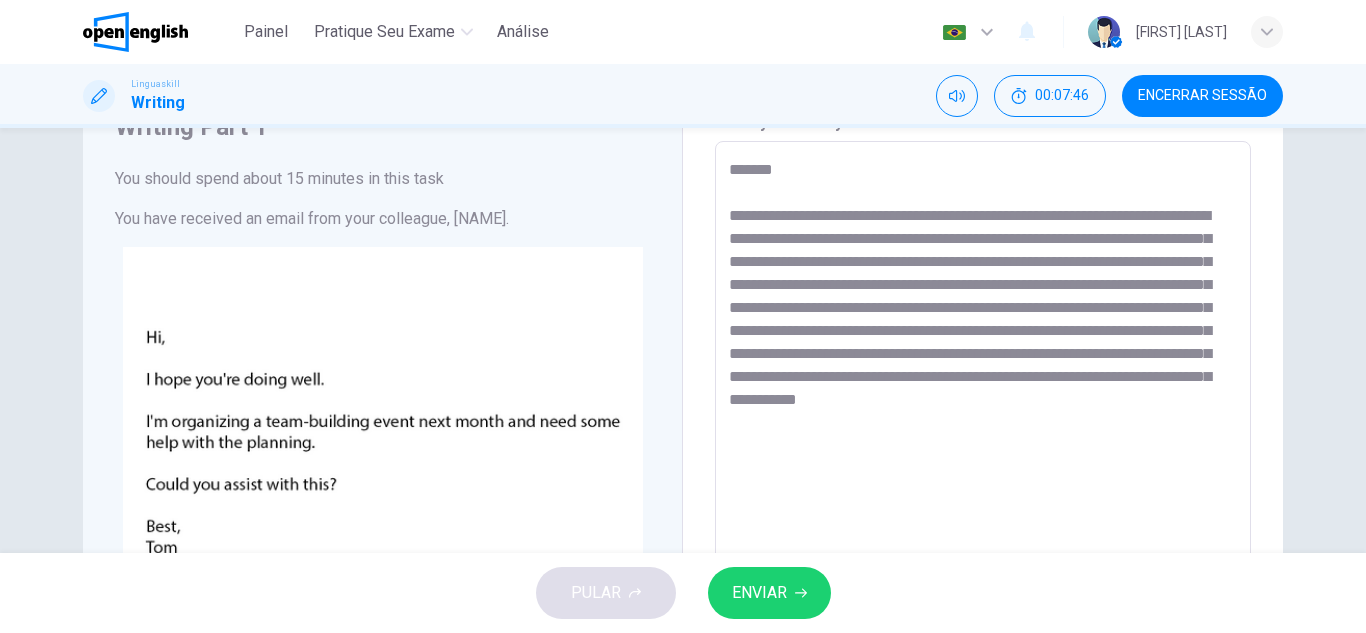 click on "**********" at bounding box center (983, 526) 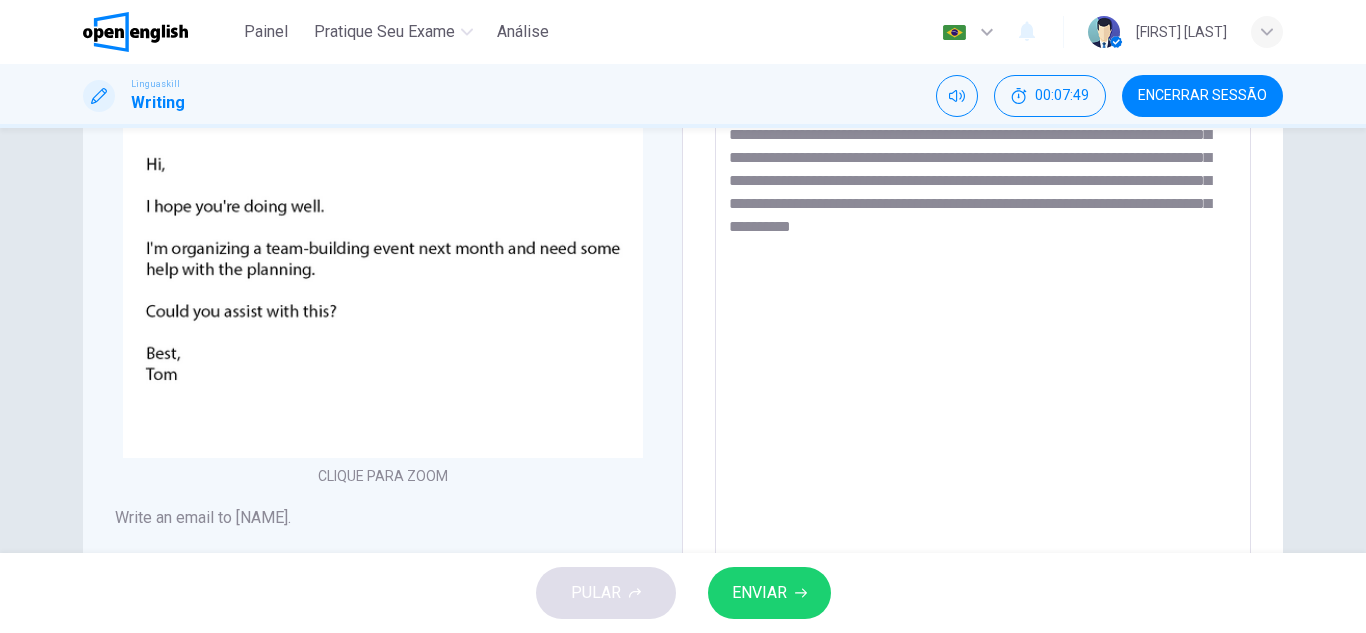 scroll, scrollTop: 297, scrollLeft: 0, axis: vertical 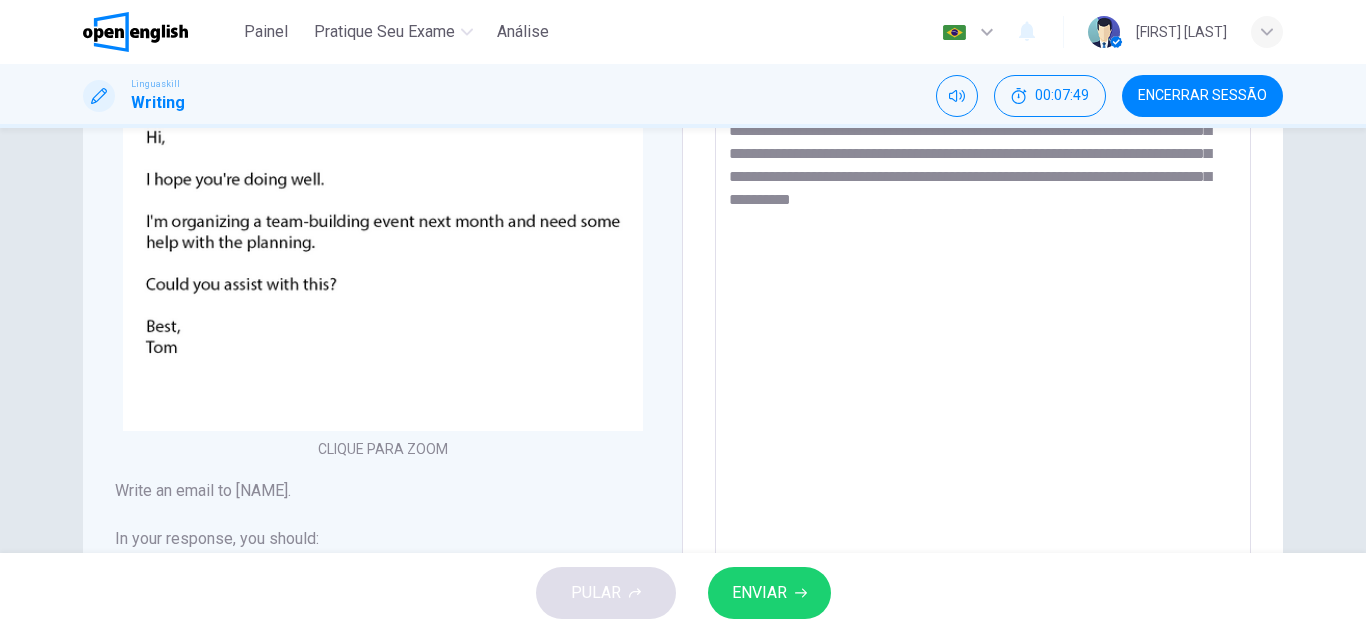 click on "**********" at bounding box center (983, 326) 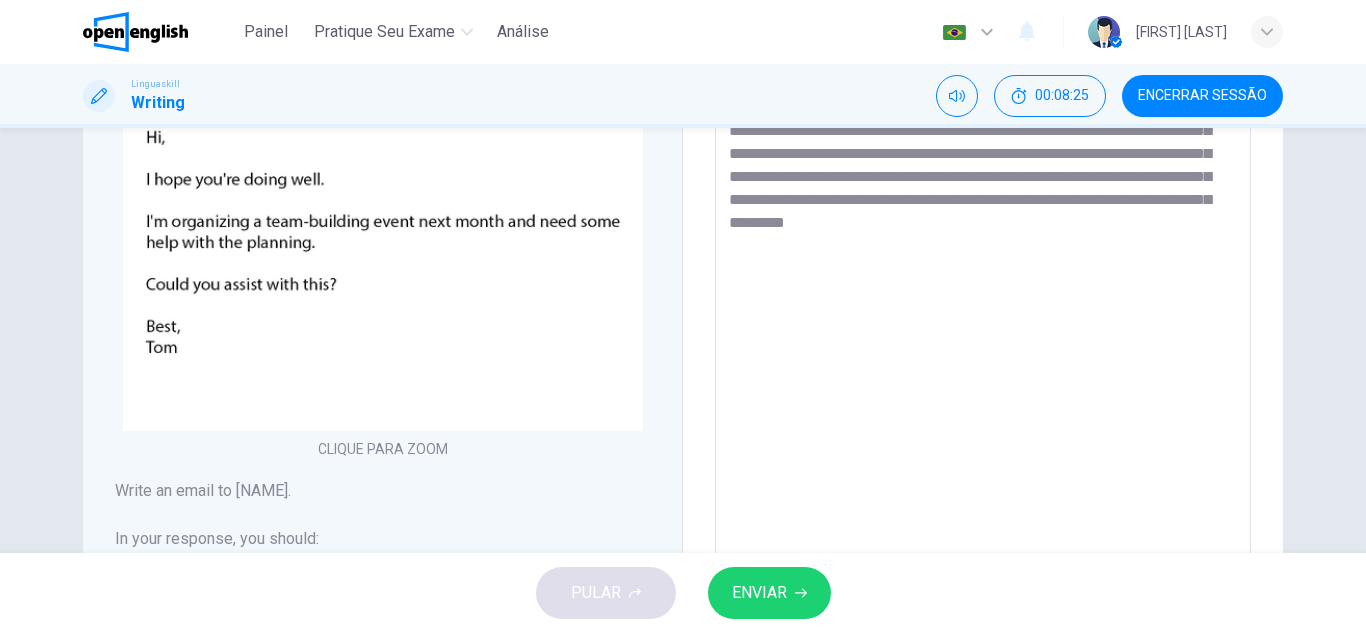 click on "**********" at bounding box center [983, 326] 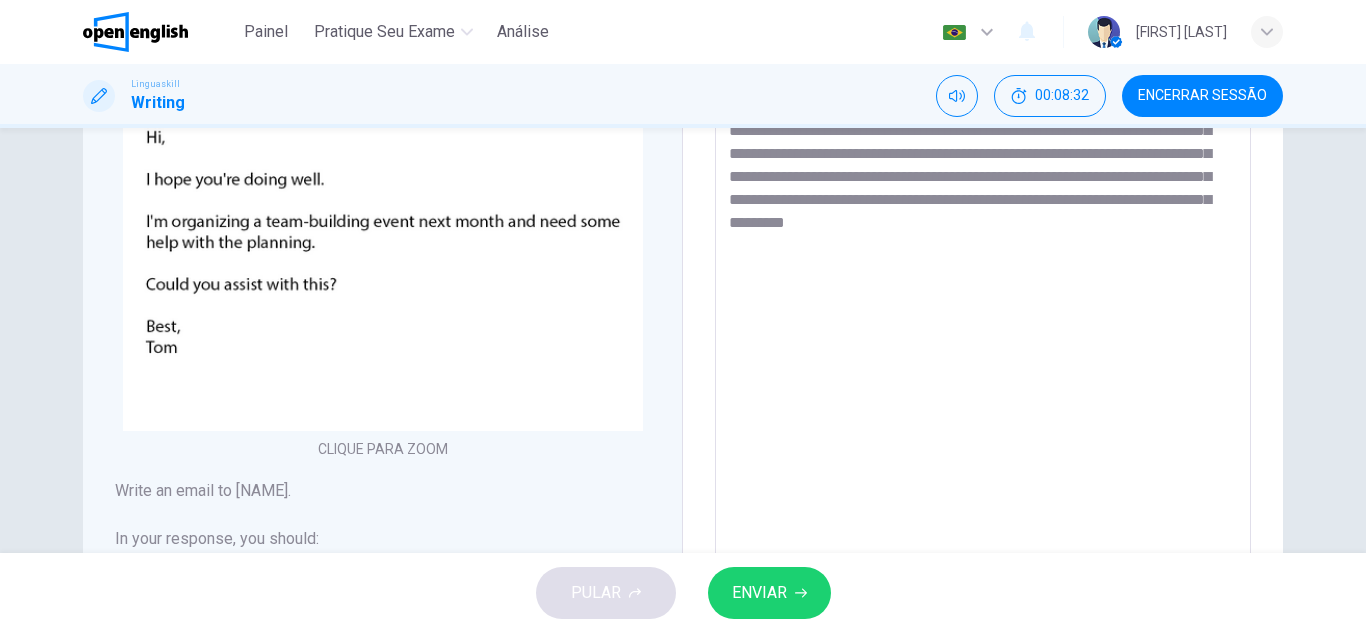 click on "**********" at bounding box center [983, 326] 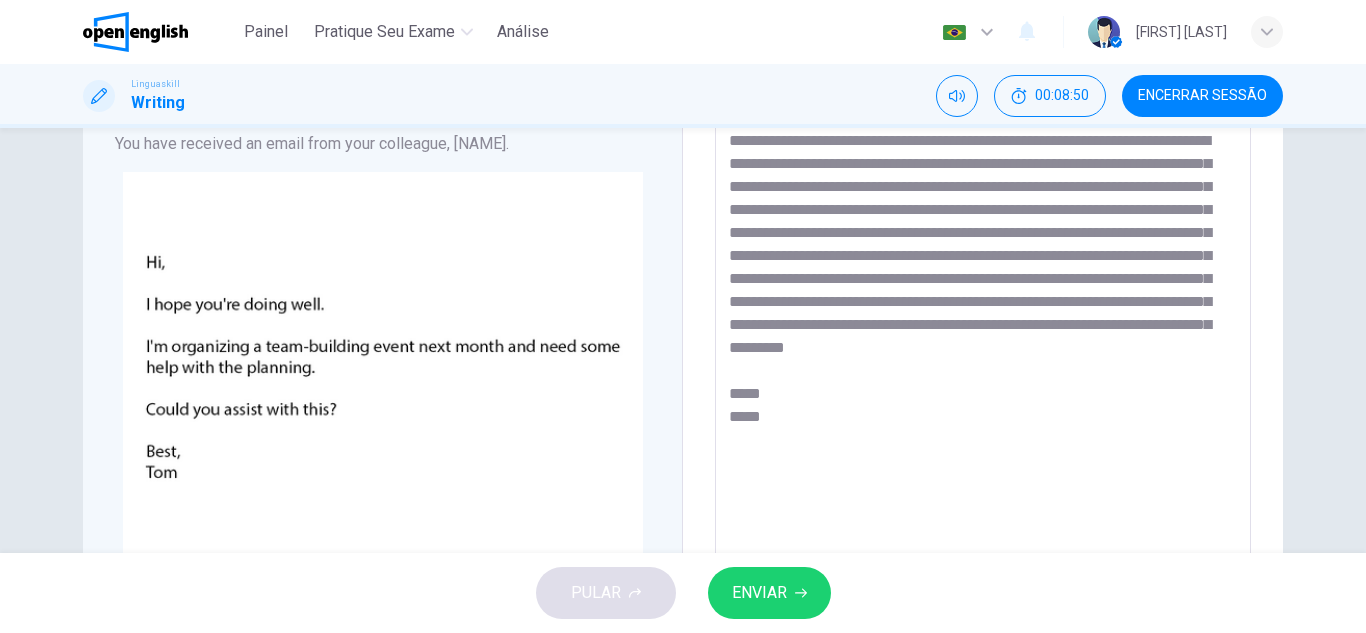 scroll, scrollTop: 97, scrollLeft: 0, axis: vertical 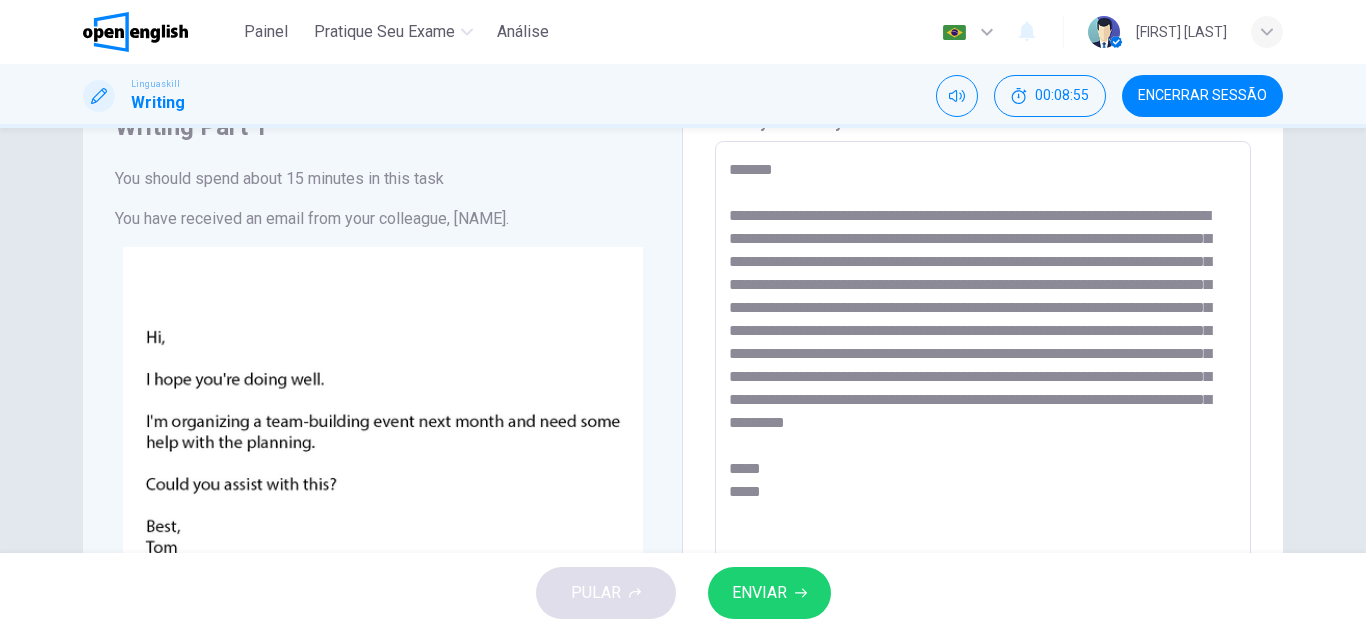 click on "**********" at bounding box center (983, 526) 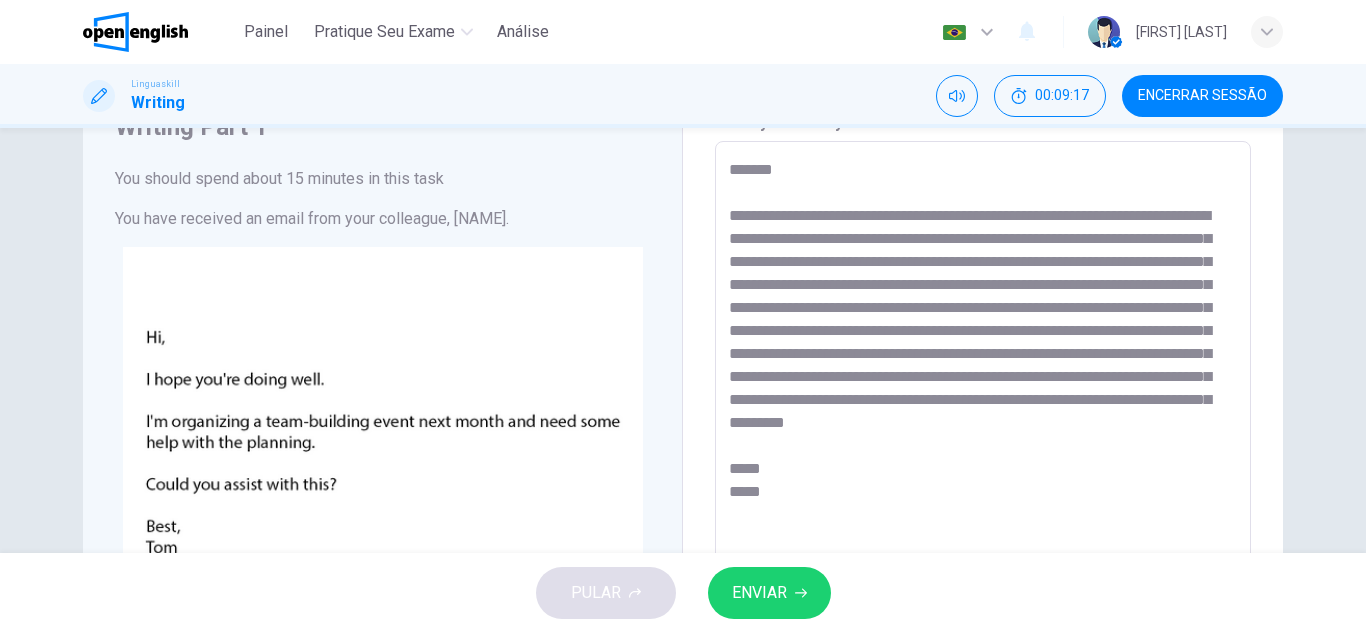 click on "**********" at bounding box center (983, 526) 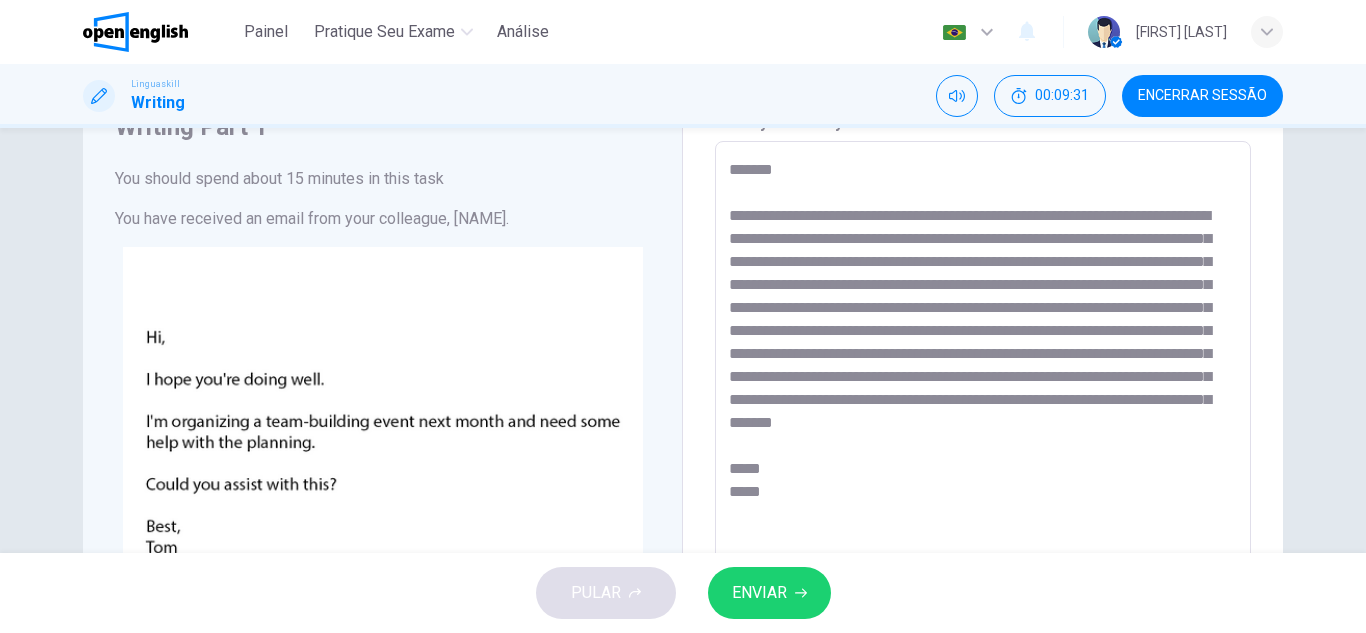 click on "**********" at bounding box center (983, 526) 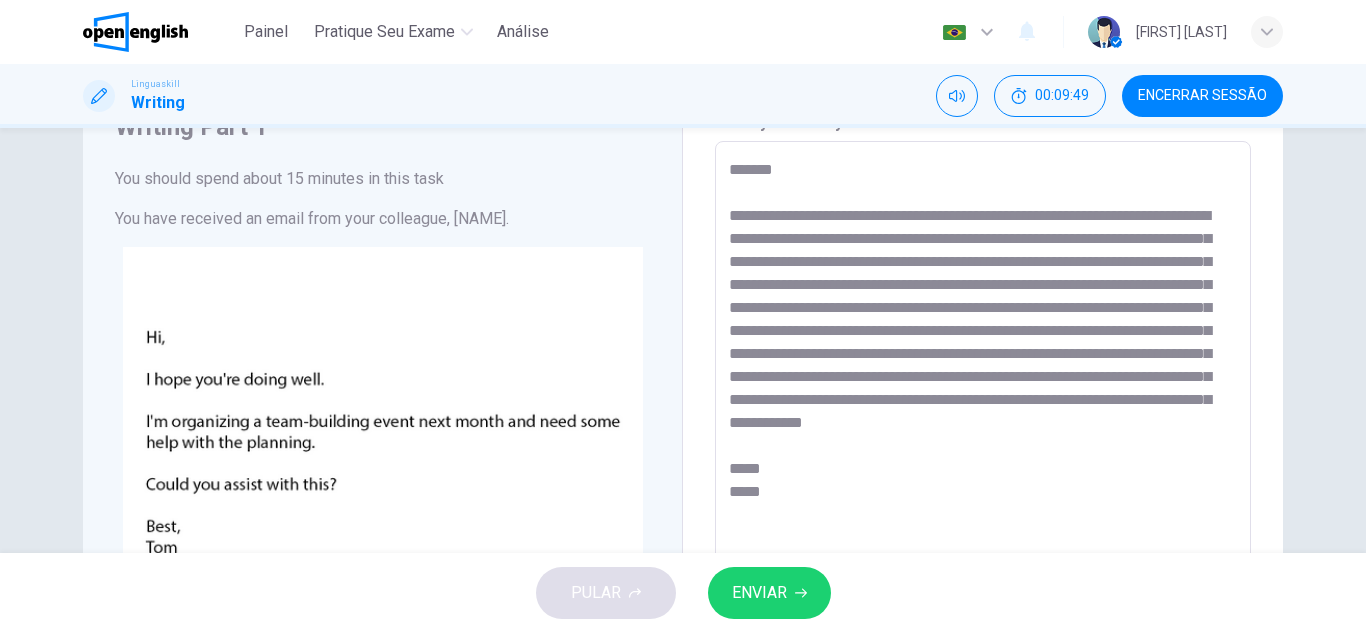 click on "**********" at bounding box center [983, 526] 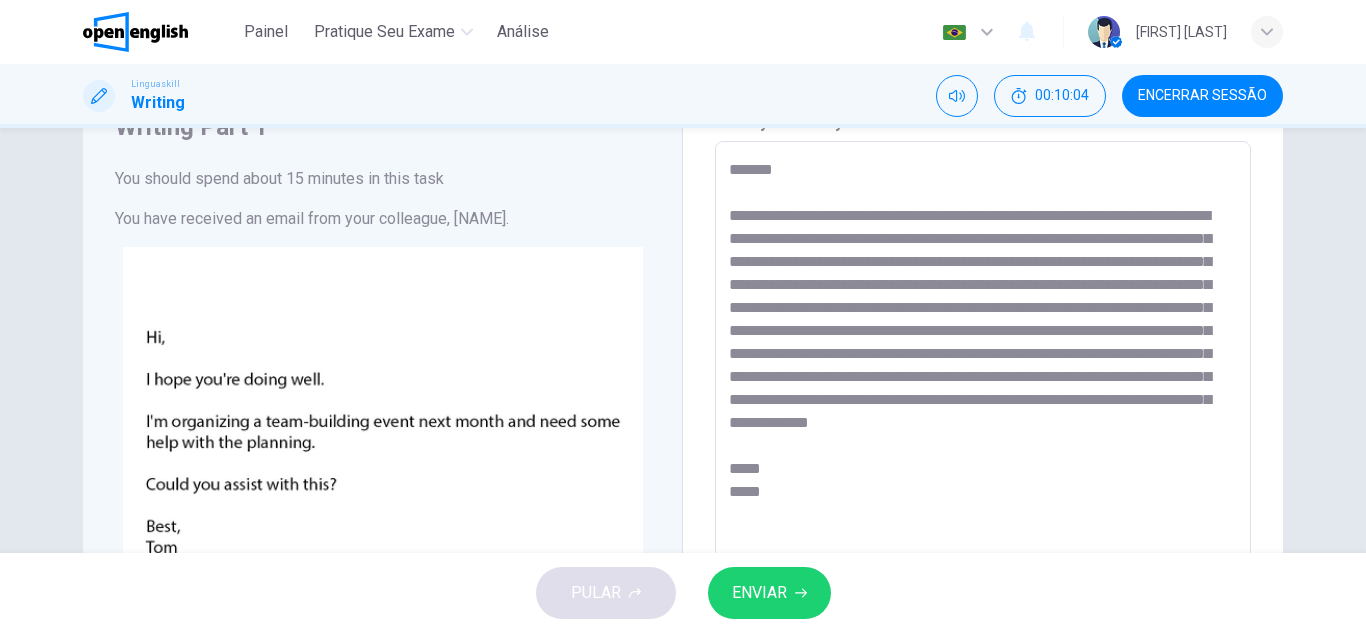 click on "**********" at bounding box center [983, 526] 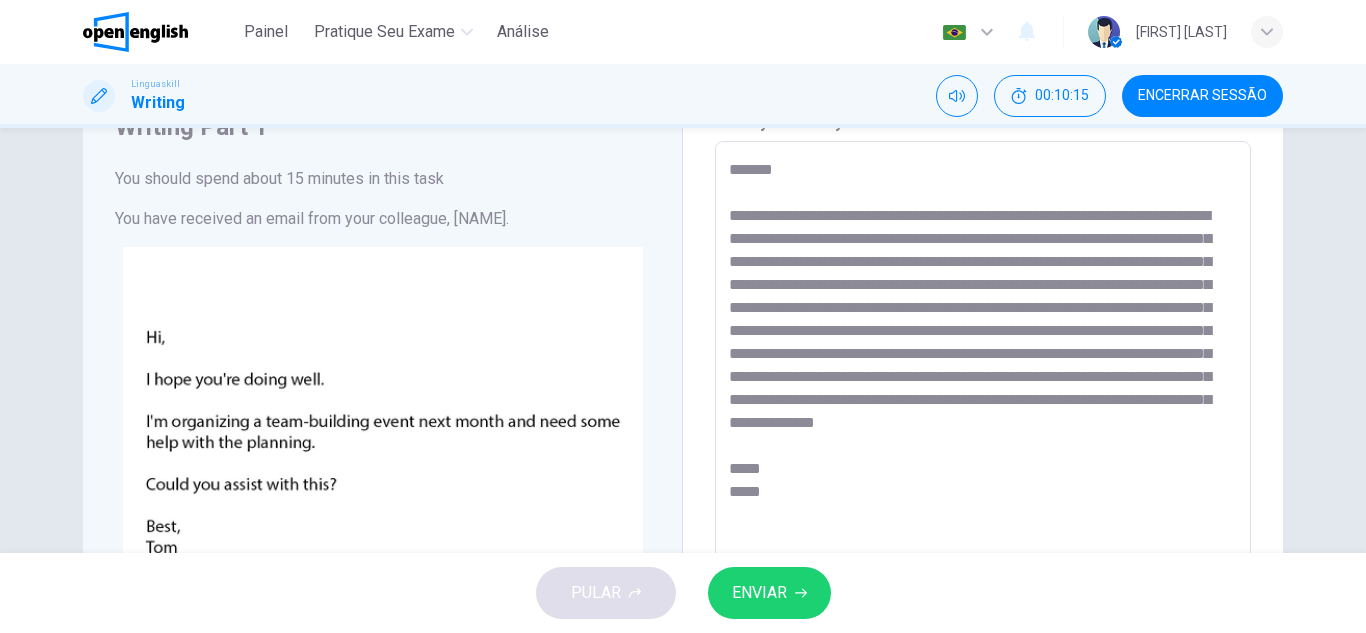 click on "**********" at bounding box center [983, 526] 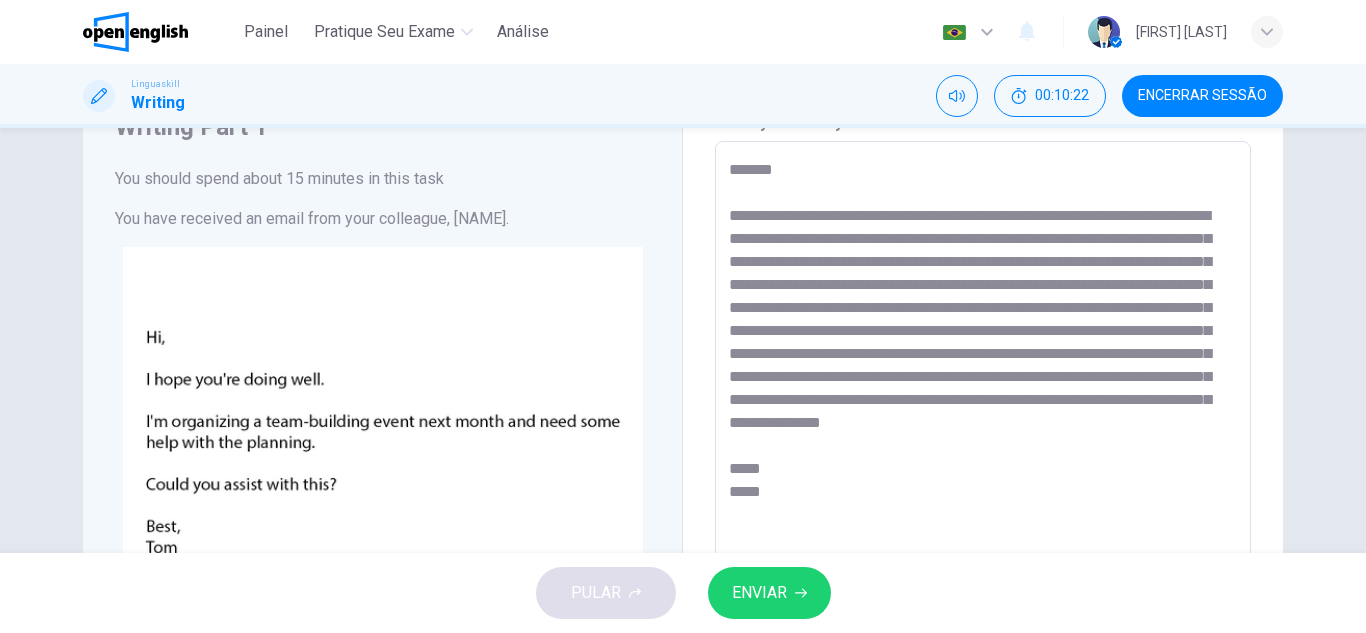 click on "**********" at bounding box center (983, 526) 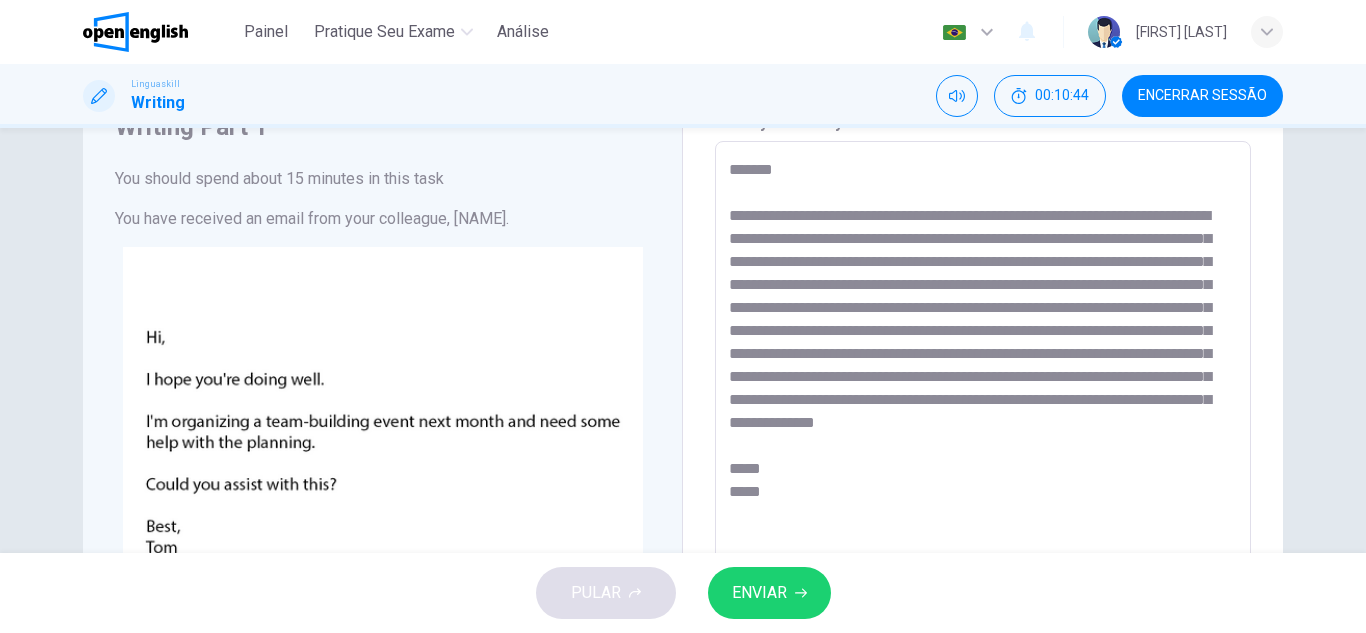 click on "**********" at bounding box center [983, 526] 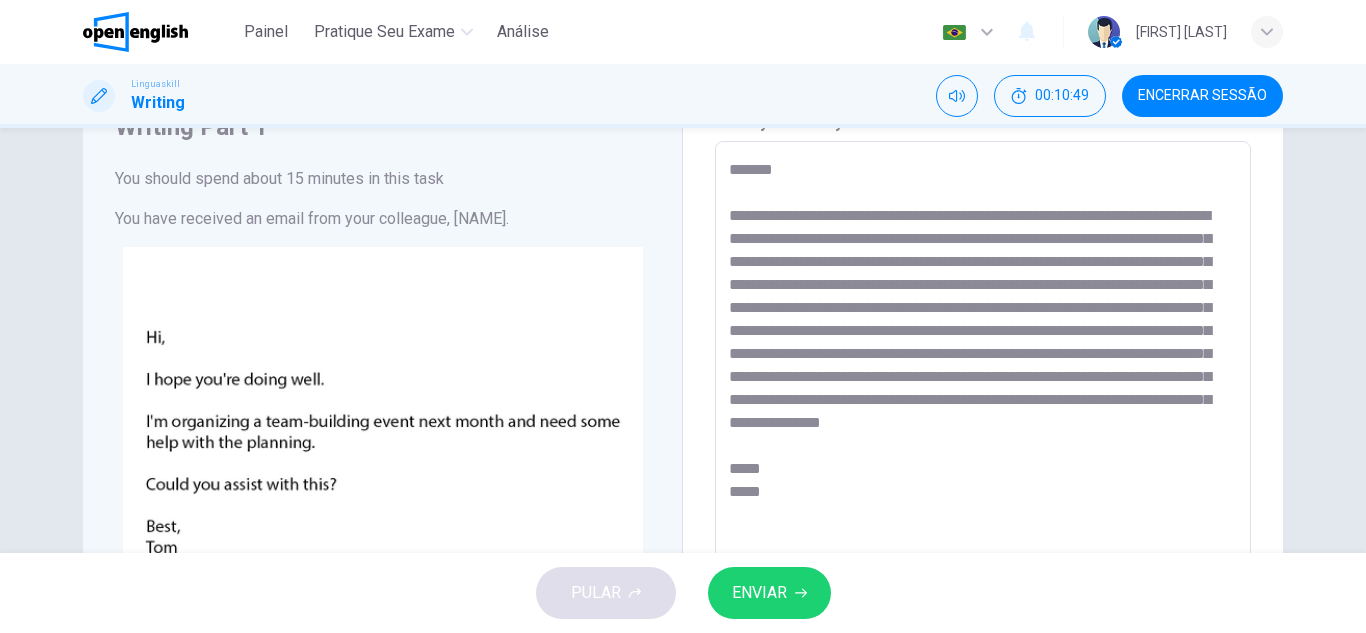 click on "**********" at bounding box center (983, 526) 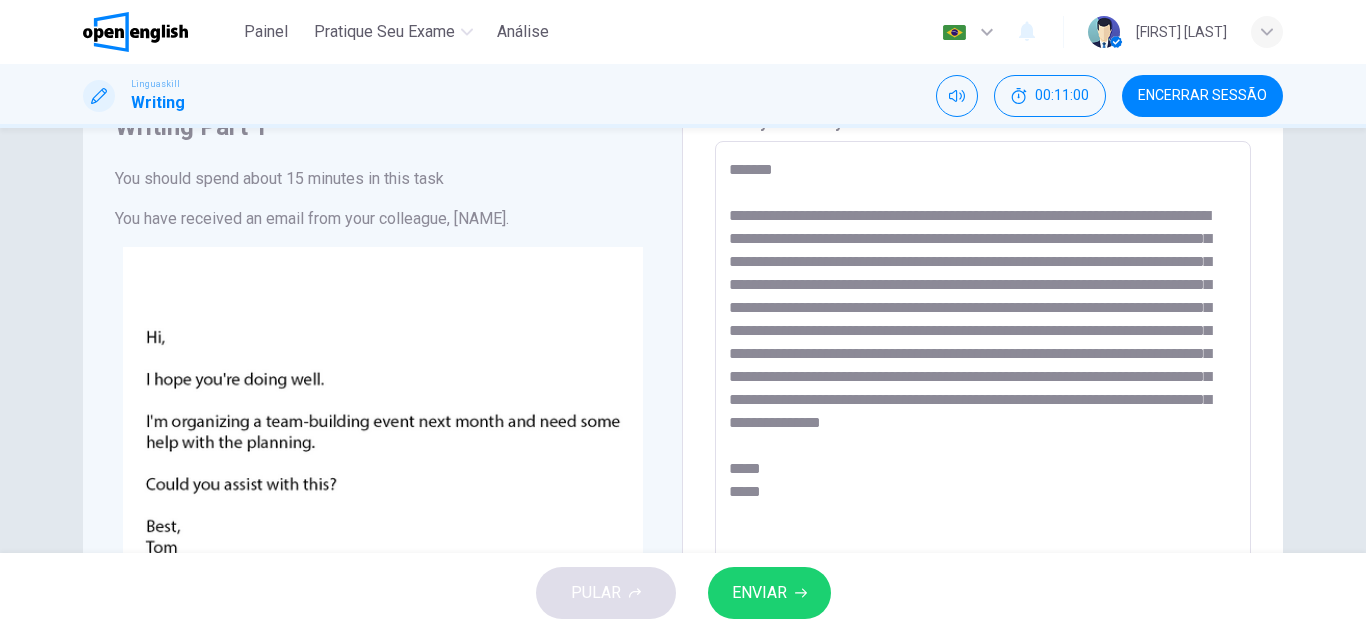 click on "**********" at bounding box center [983, 526] 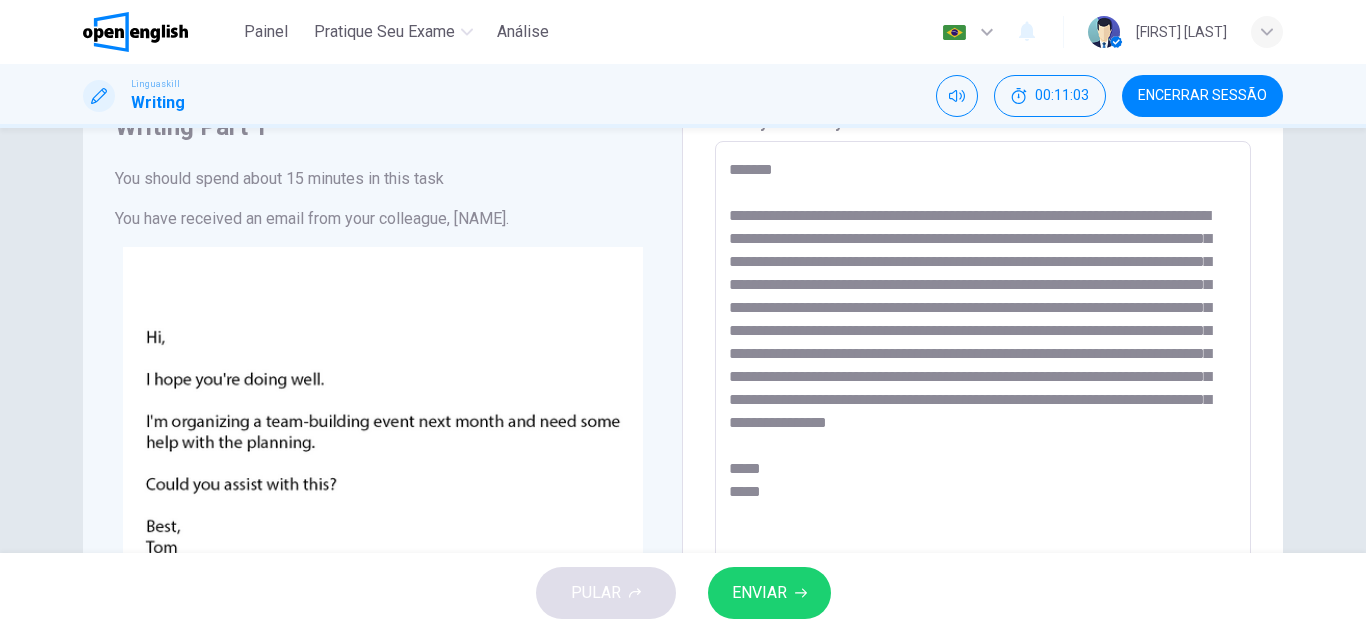 click on "**********" at bounding box center [983, 526] 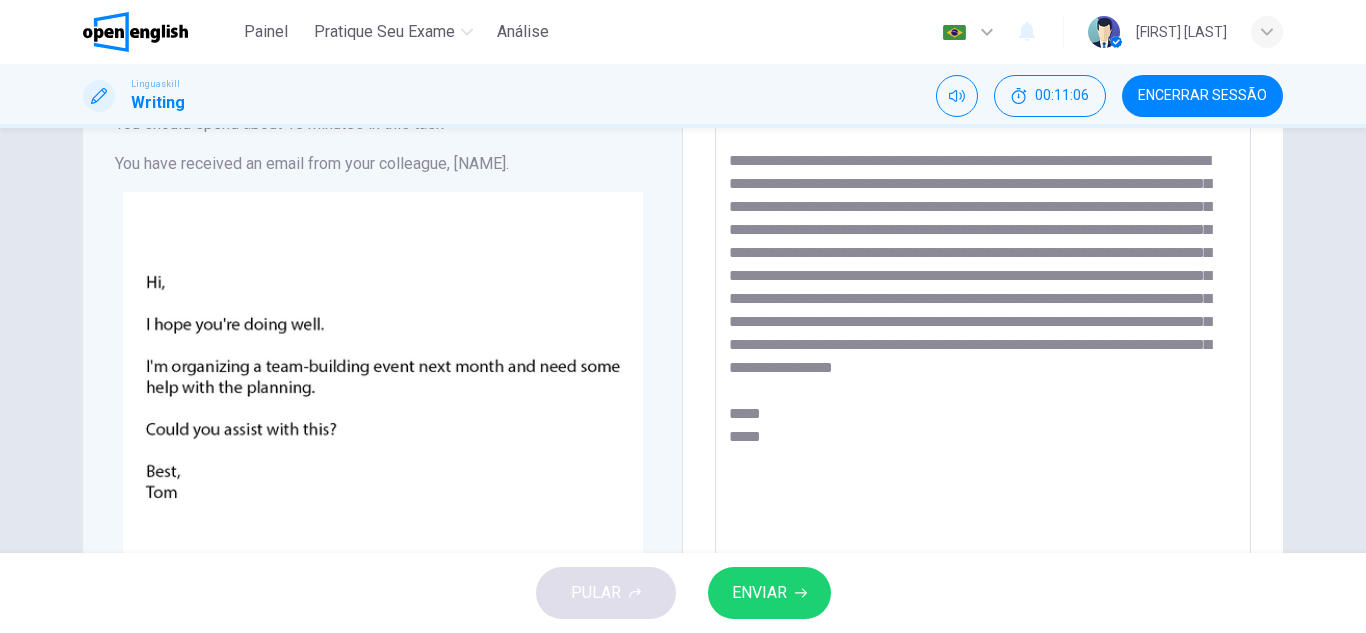 scroll, scrollTop: 197, scrollLeft: 0, axis: vertical 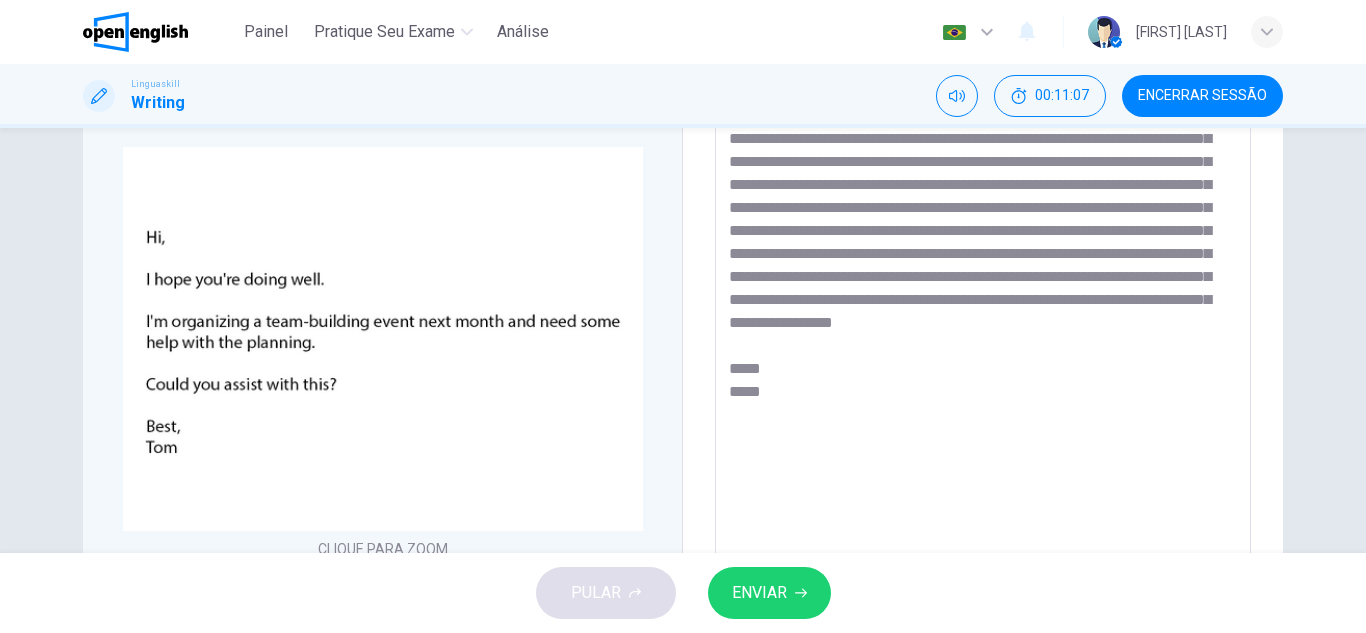 type on "**********" 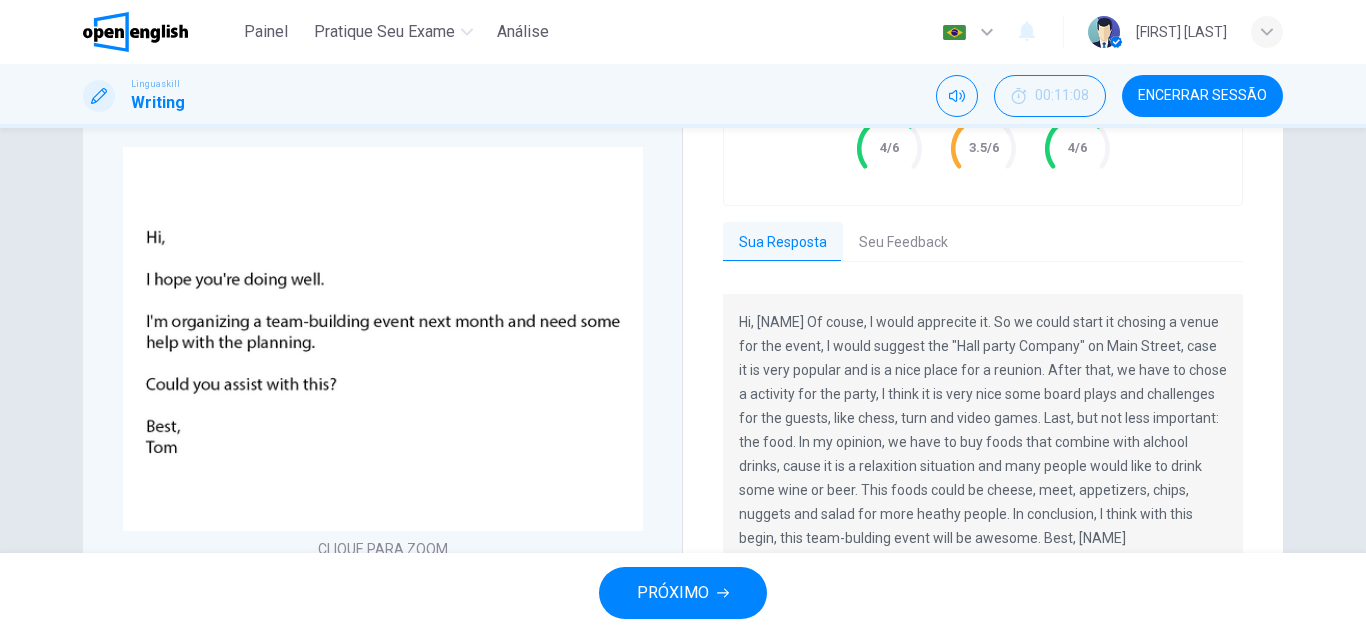 drag, startPoint x: 1239, startPoint y: 87, endPoint x: 760, endPoint y: 123, distance: 480.35092 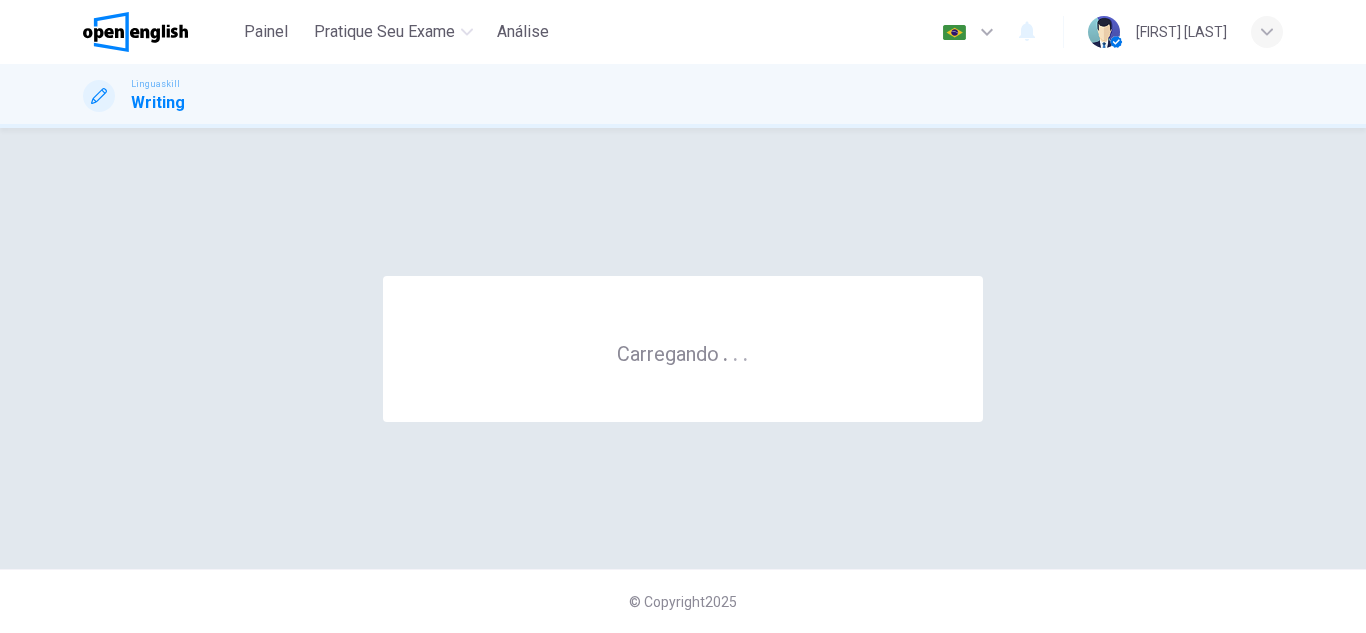 scroll, scrollTop: 0, scrollLeft: 0, axis: both 